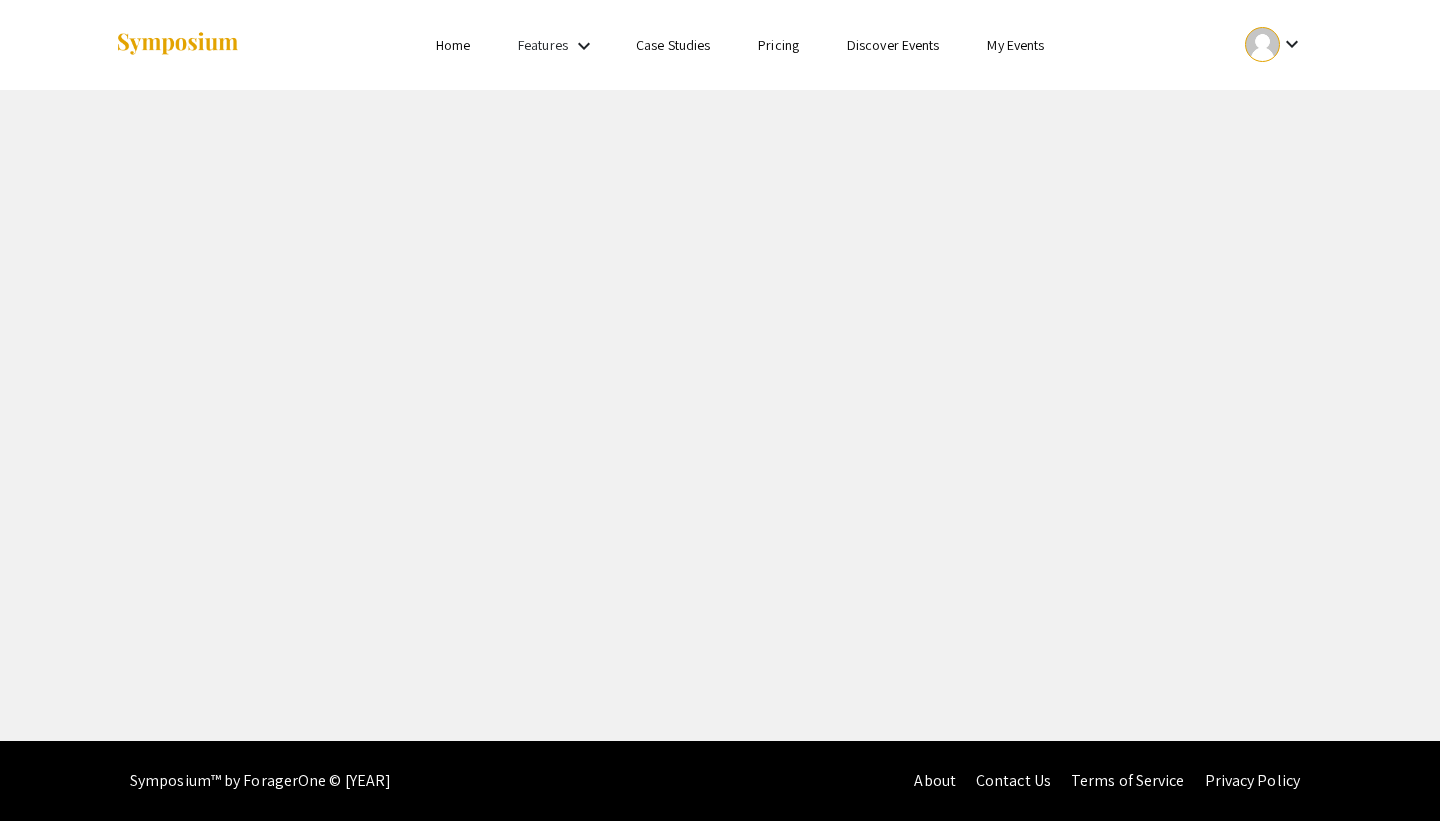 scroll, scrollTop: 0, scrollLeft: 0, axis: both 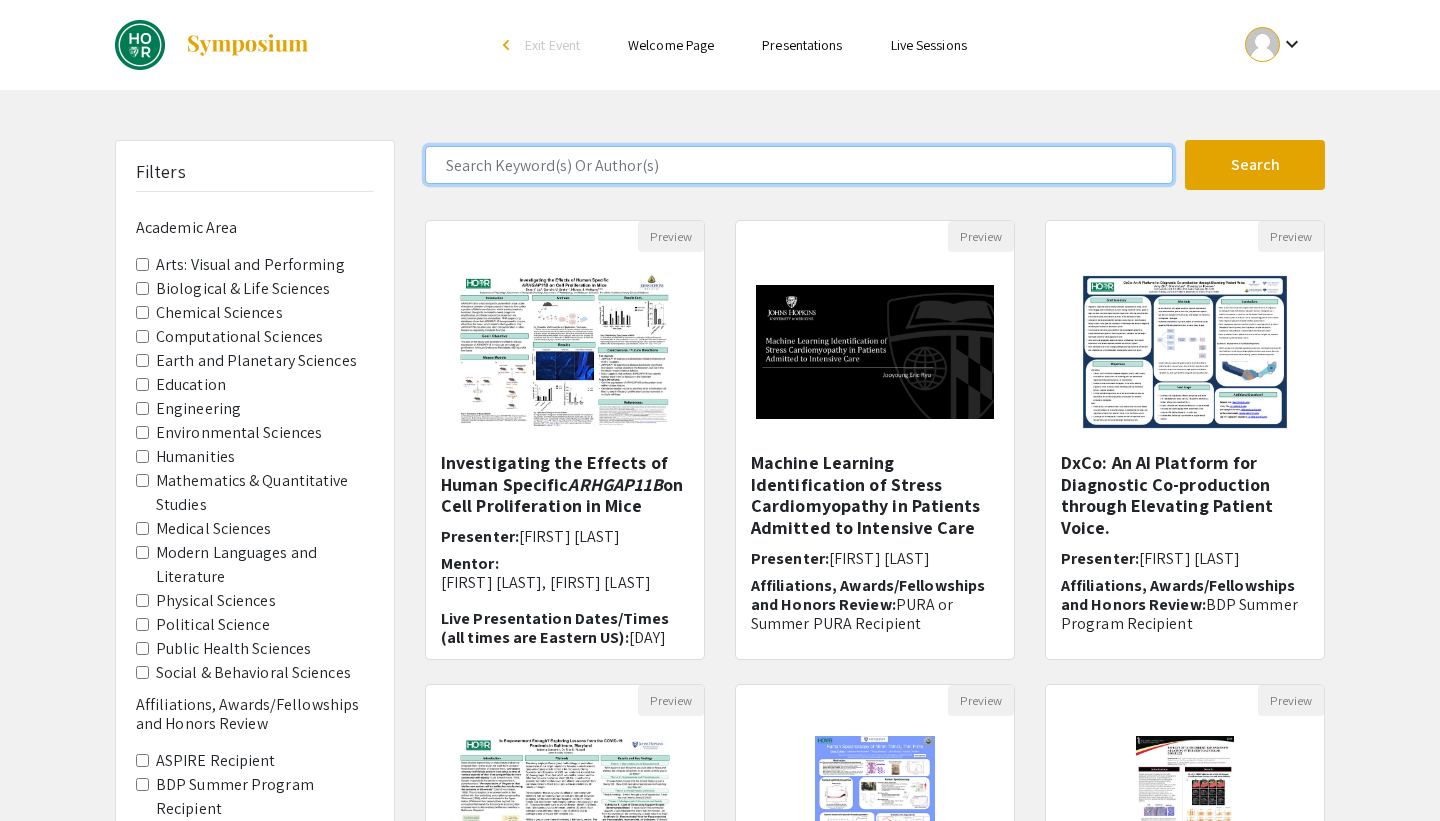 click 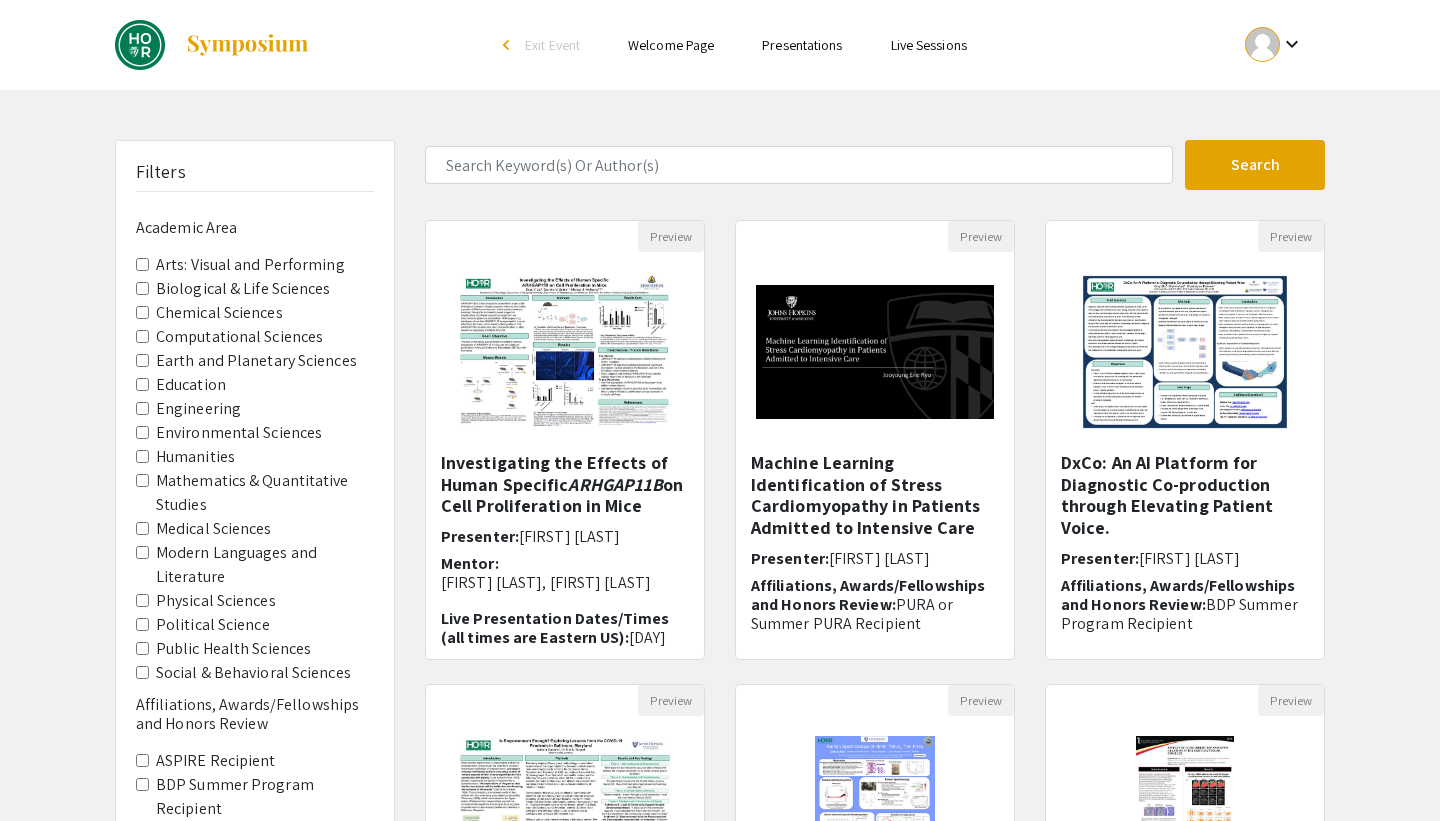 click on "Preview  Investigating the Effects of Human Specific  ARHGAP11B  on Cell Proliferation in Mice  Presenter:  [FIRST] [LAST] Mentor: [FIRST] [LAST], [FIRST] [LAST] Live Presentation Dates/Times (all times are Eastern US):  Wed 4/17:  11am-noon, Fri 4/19:  2pm-3pm  Live presentation link: https://JHUBlueJays.zoom.us/j/2952463623 The human-specific gene," 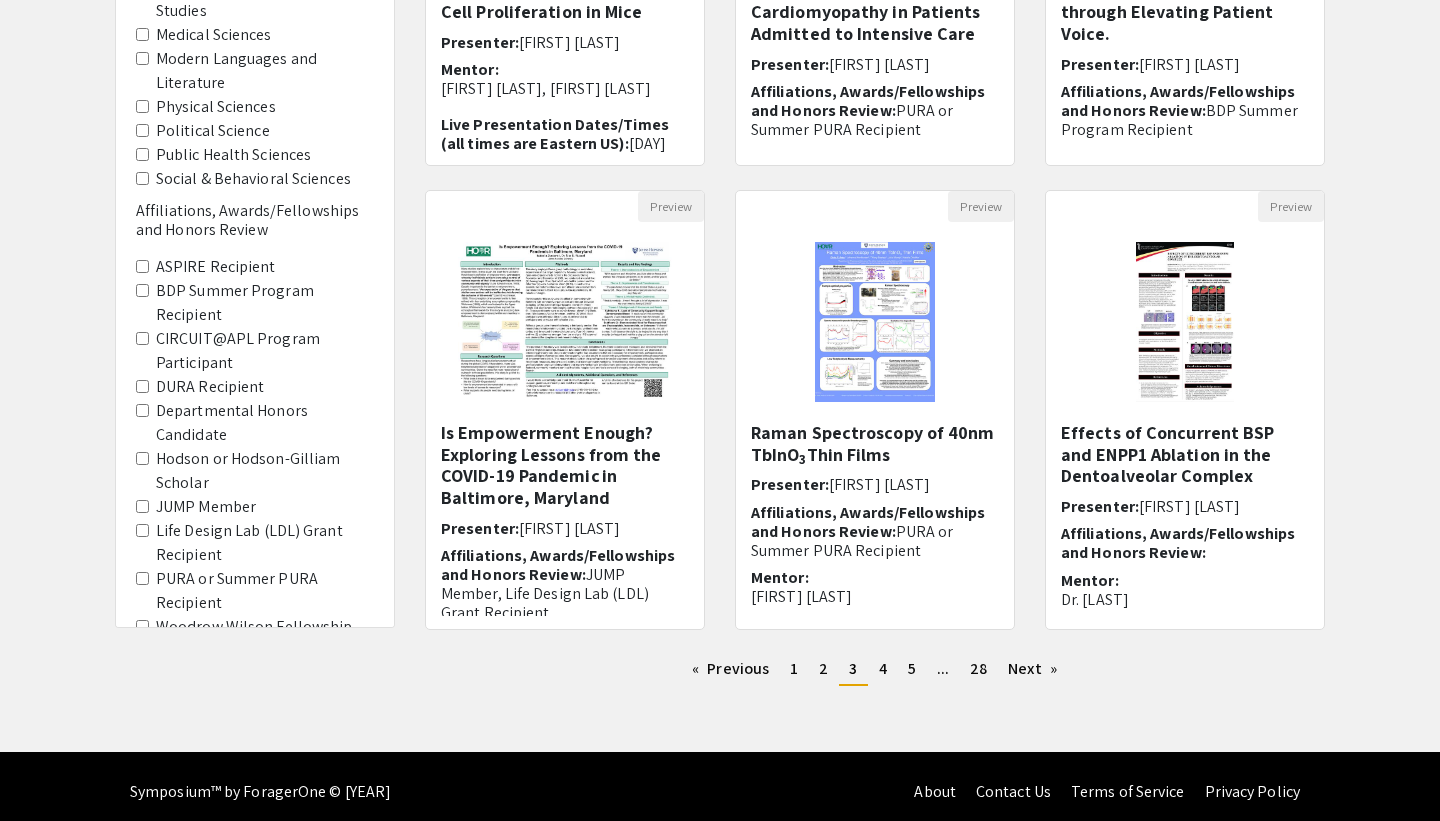 scroll, scrollTop: 0, scrollLeft: 0, axis: both 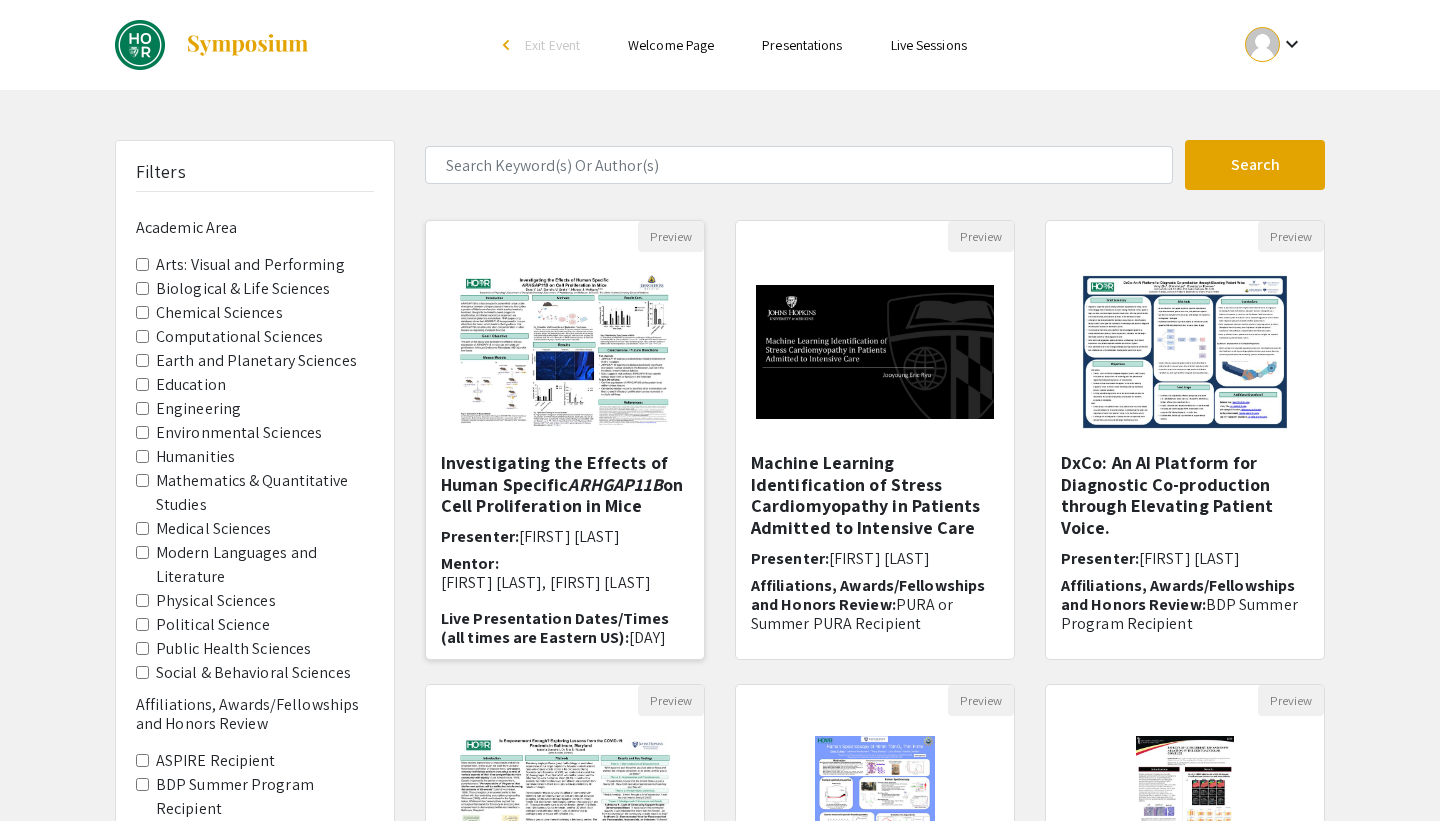 click on "Investigating the Effects of Human Specific  ARHGAP11B  on Cell Proliferation in Mice" at bounding box center [565, 484] 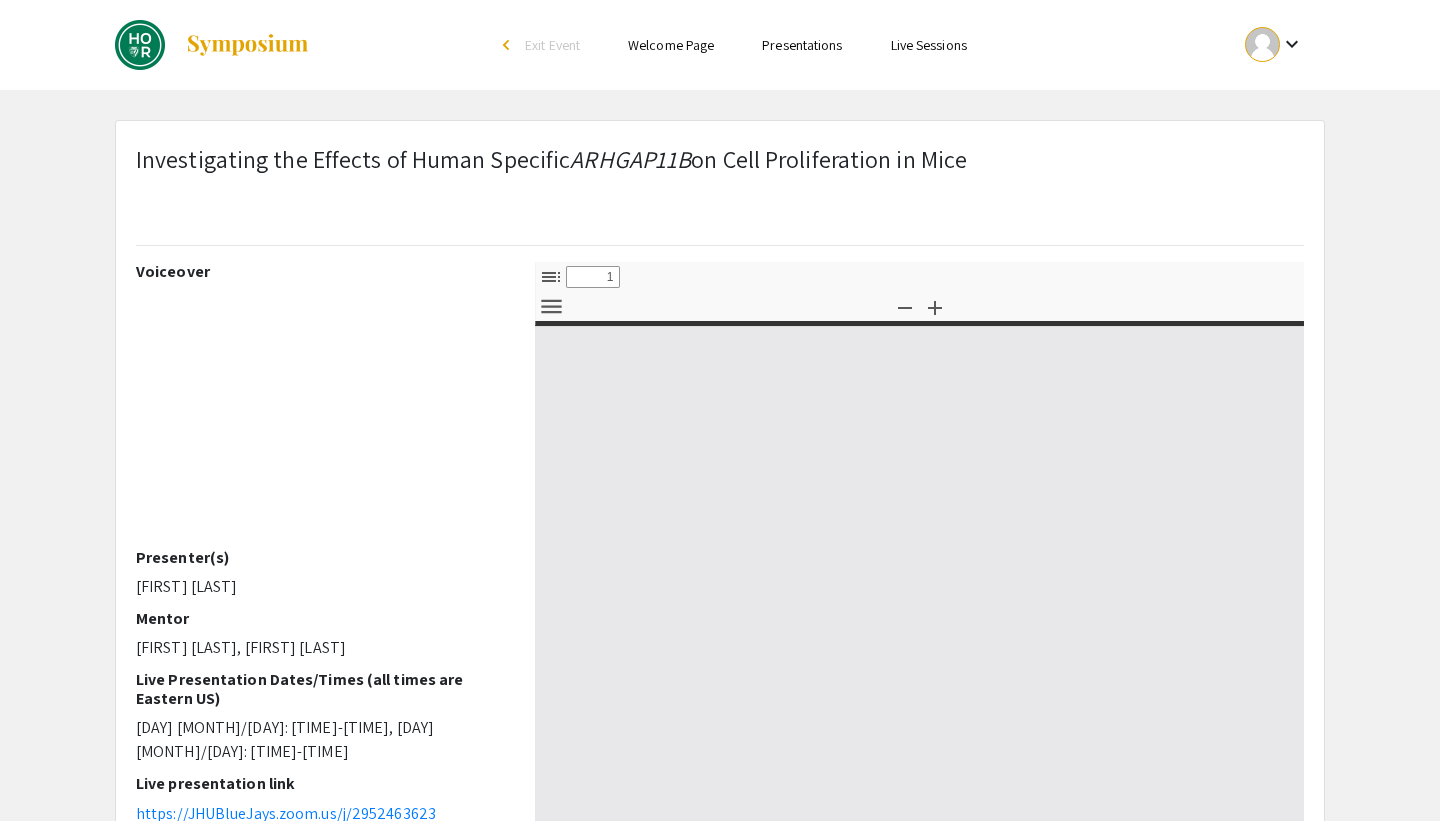 select on "custom" 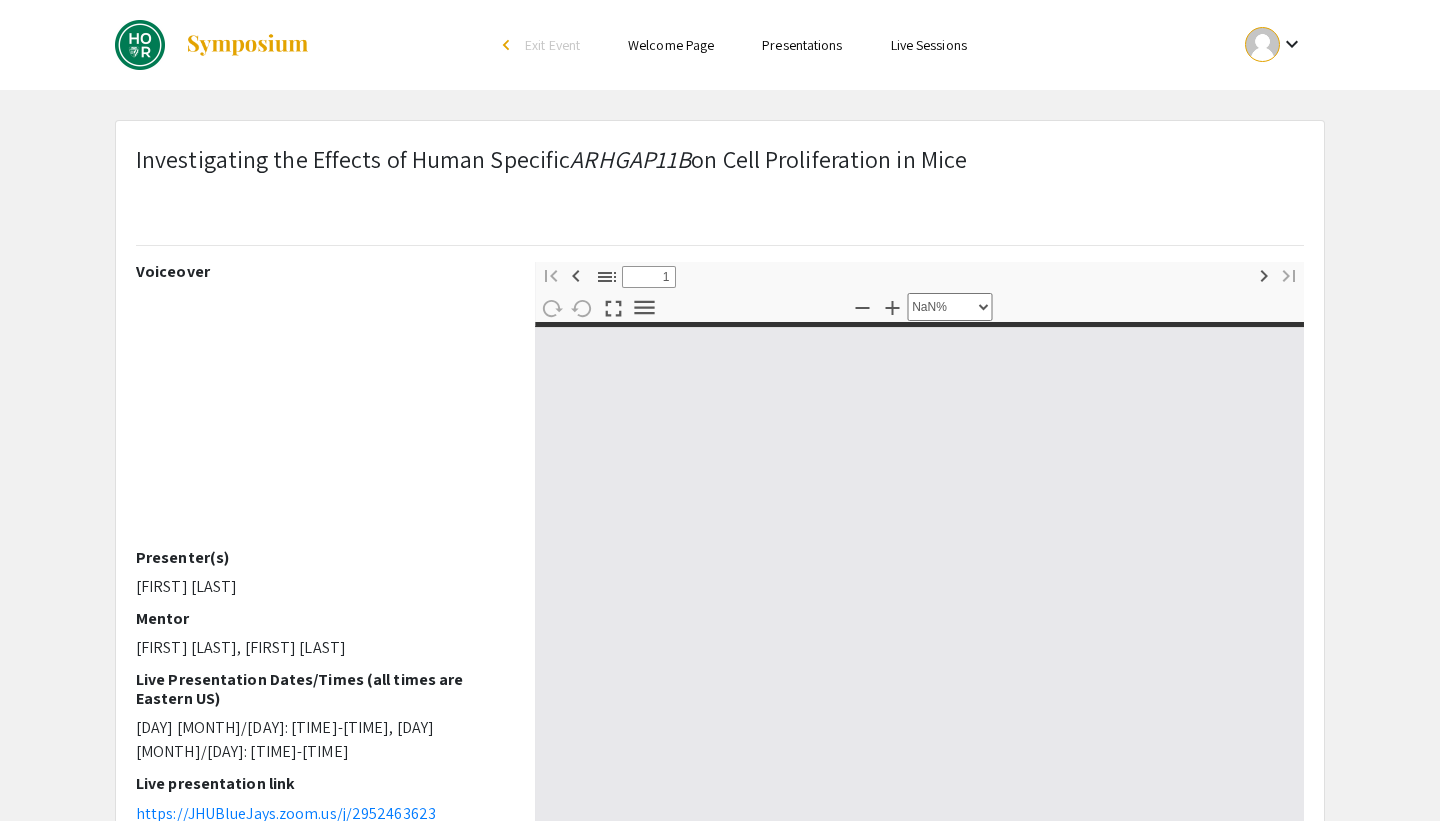 type on "0" 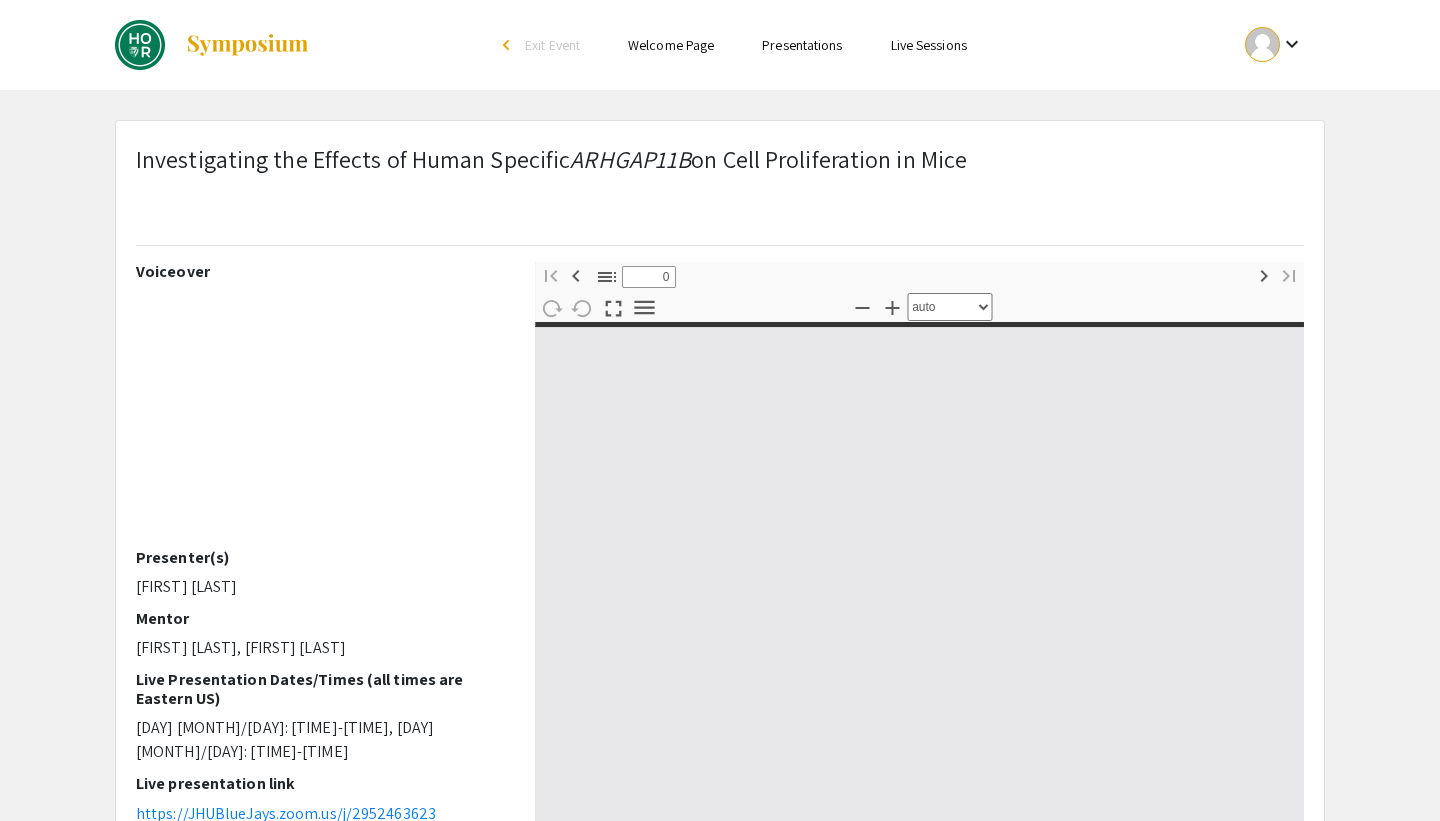 select on "custom" 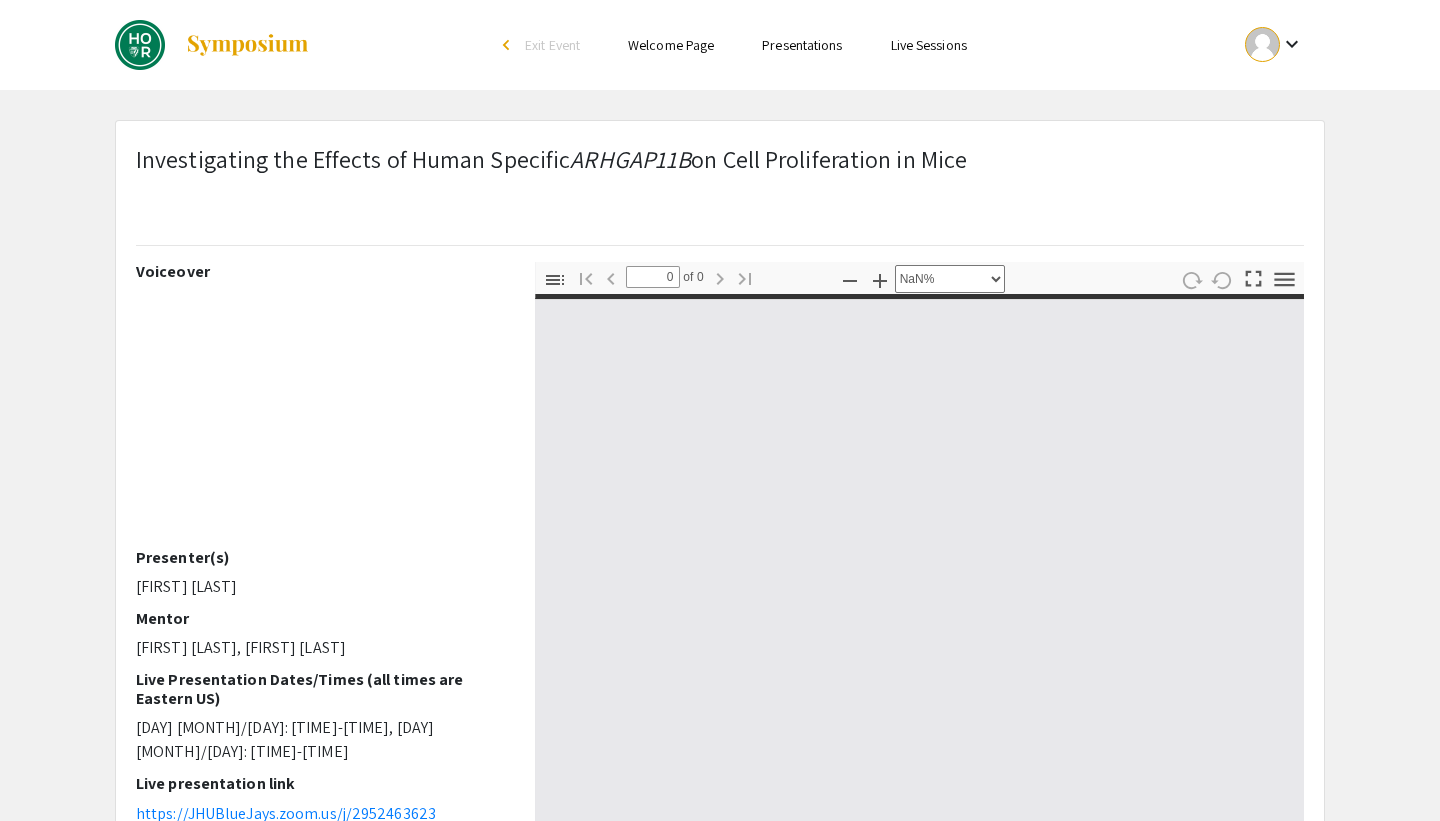 type on "1" 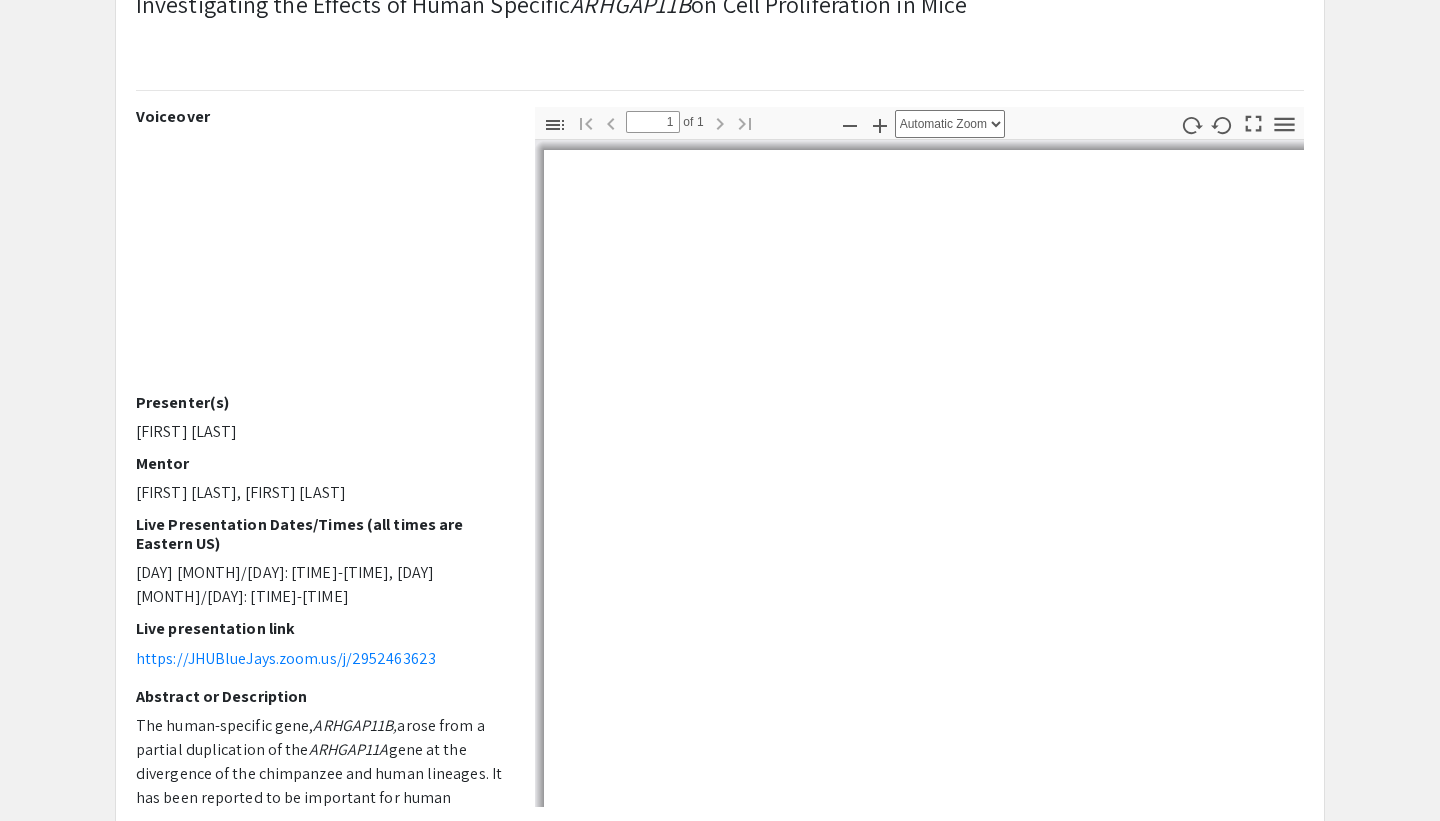 scroll, scrollTop: 156, scrollLeft: 0, axis: vertical 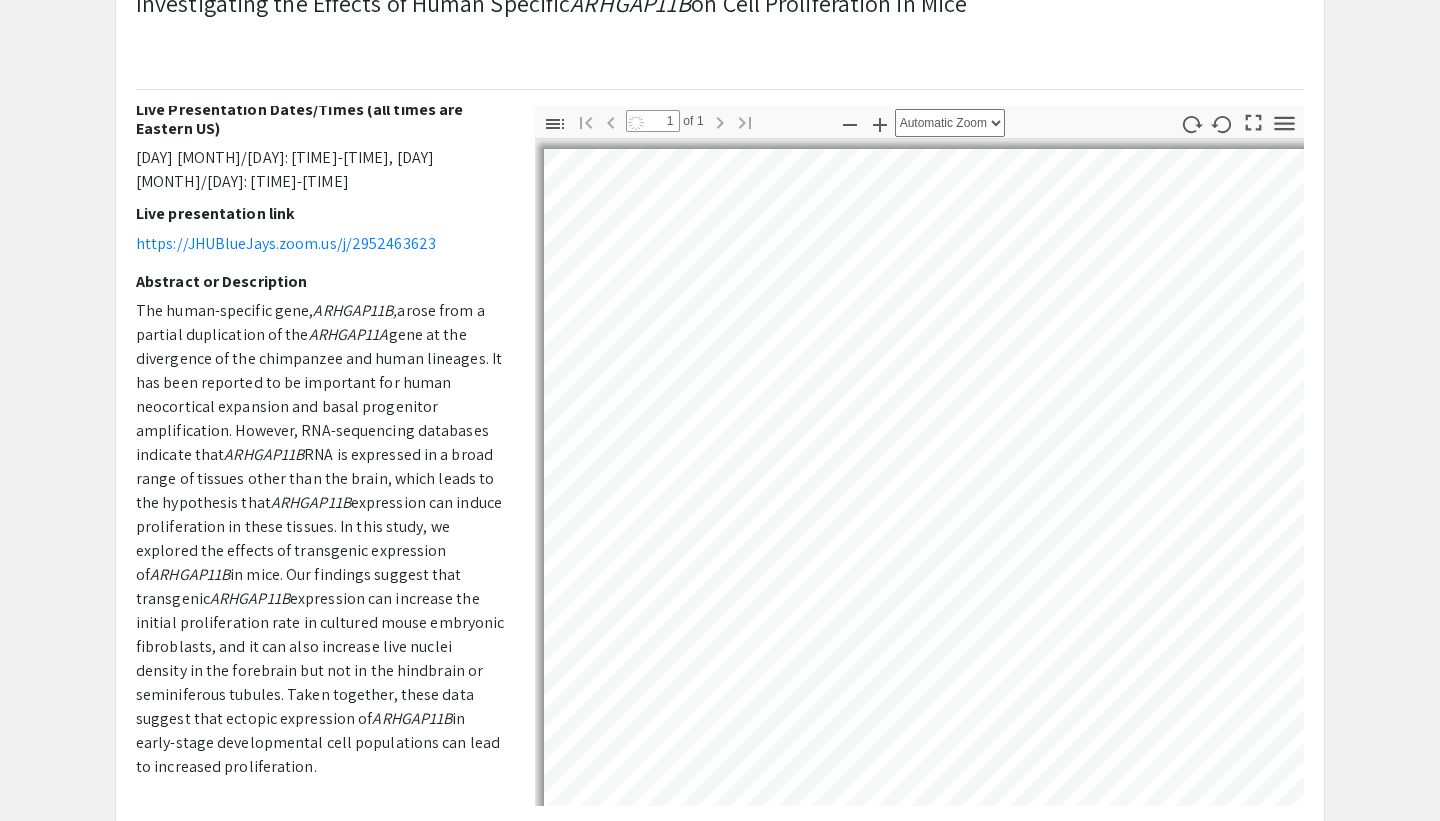 select on "auto" 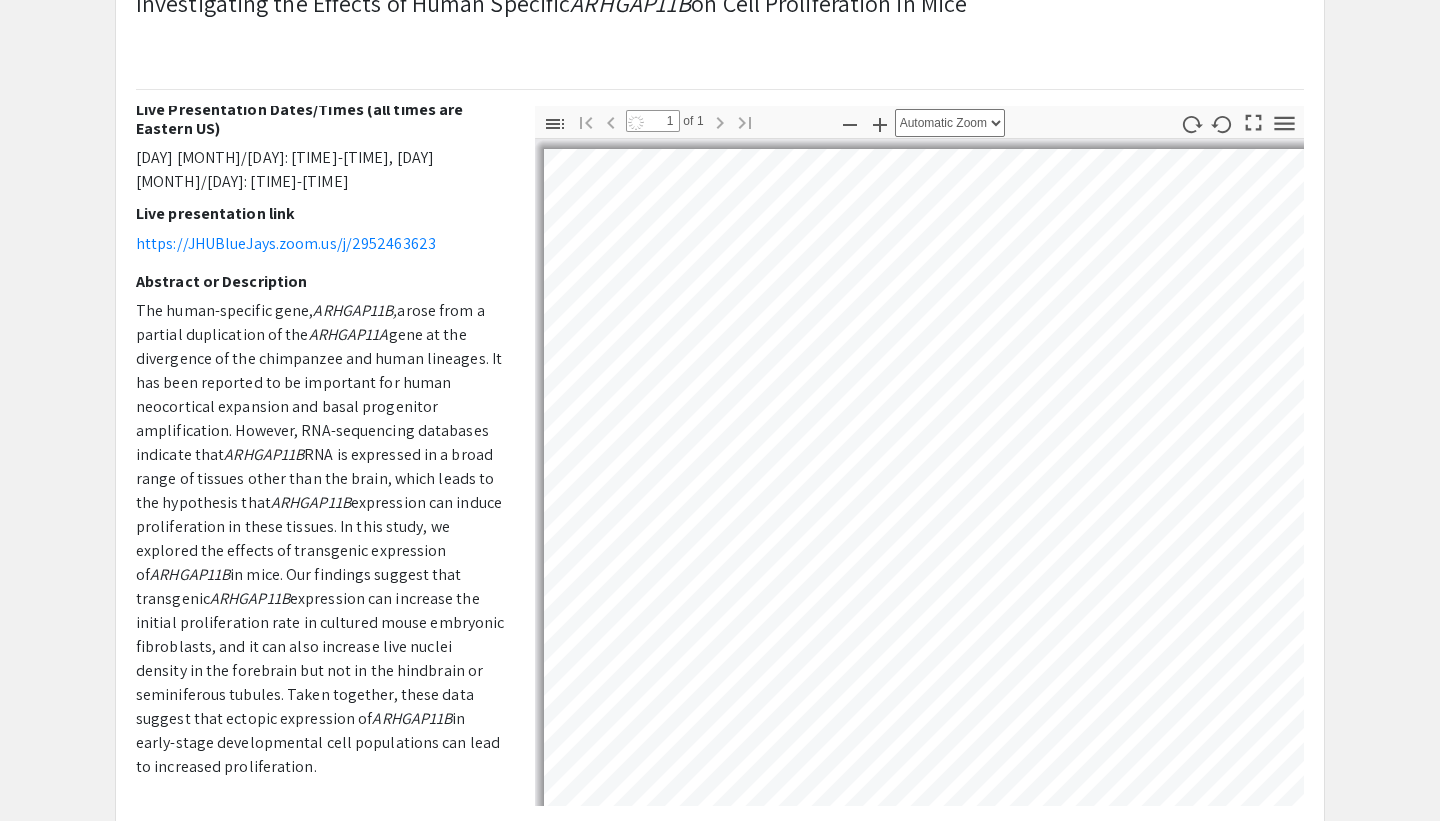 scroll, scrollTop: 216, scrollLeft: 0, axis: vertical 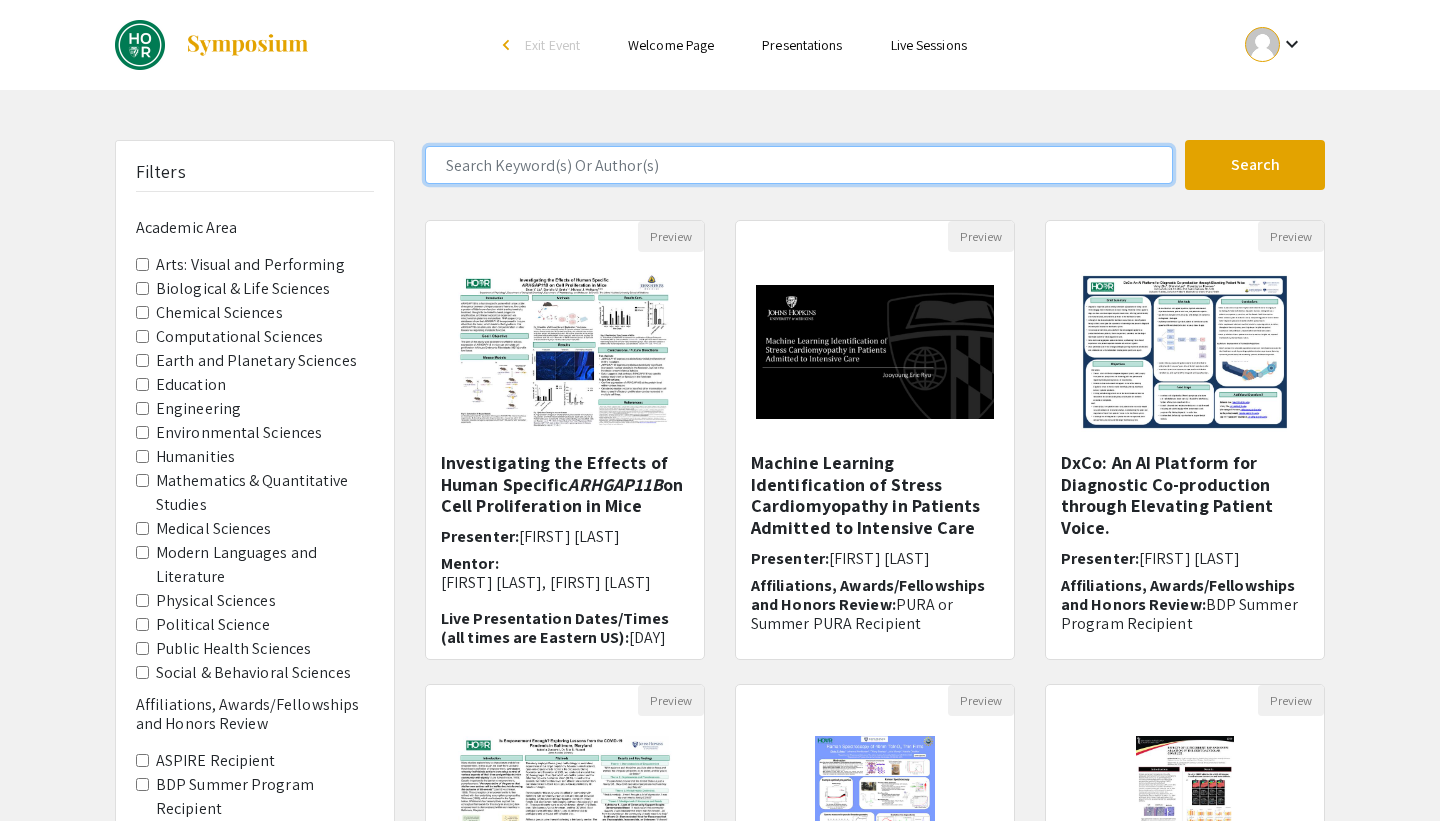 click 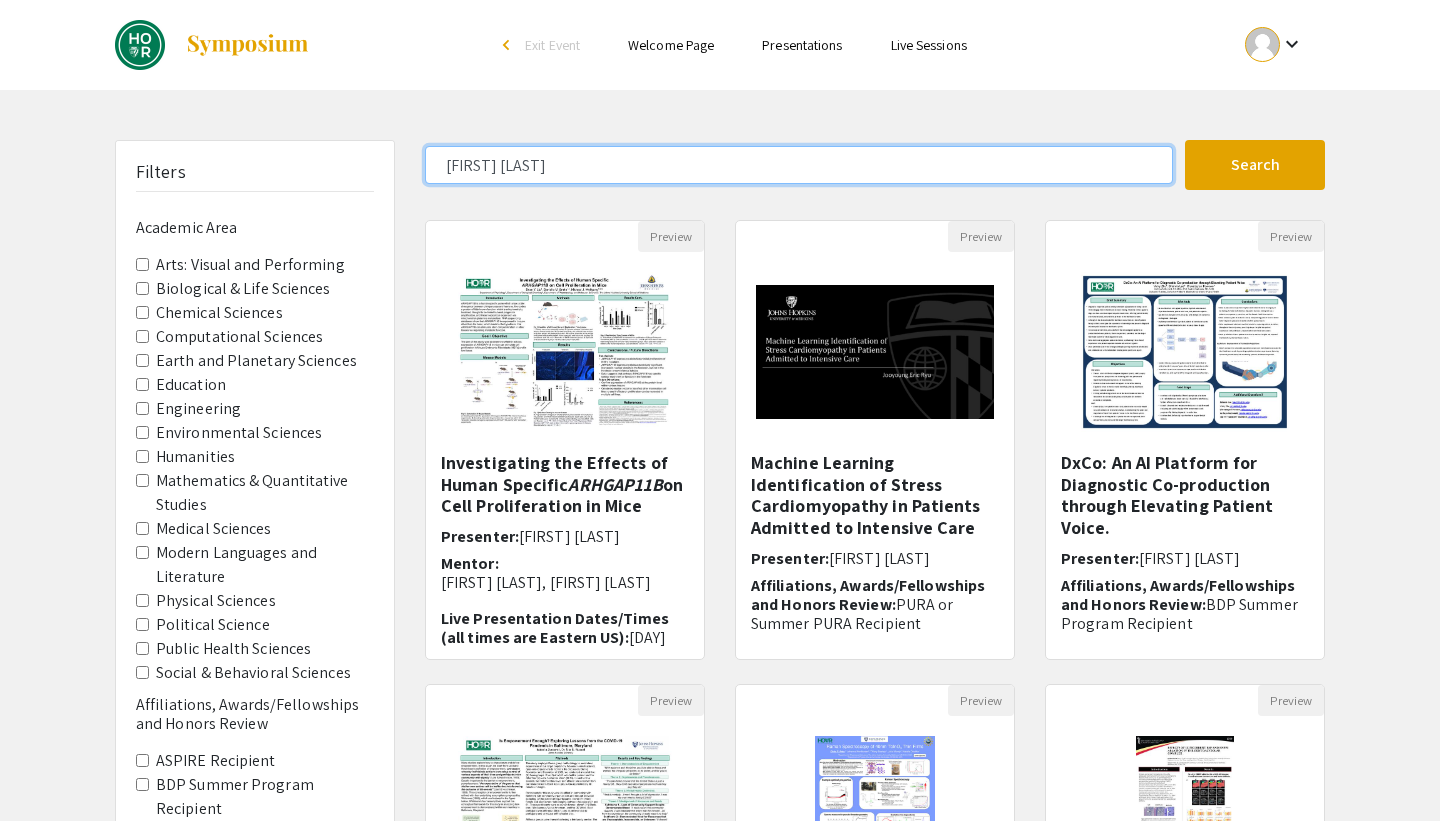 click on "Search" 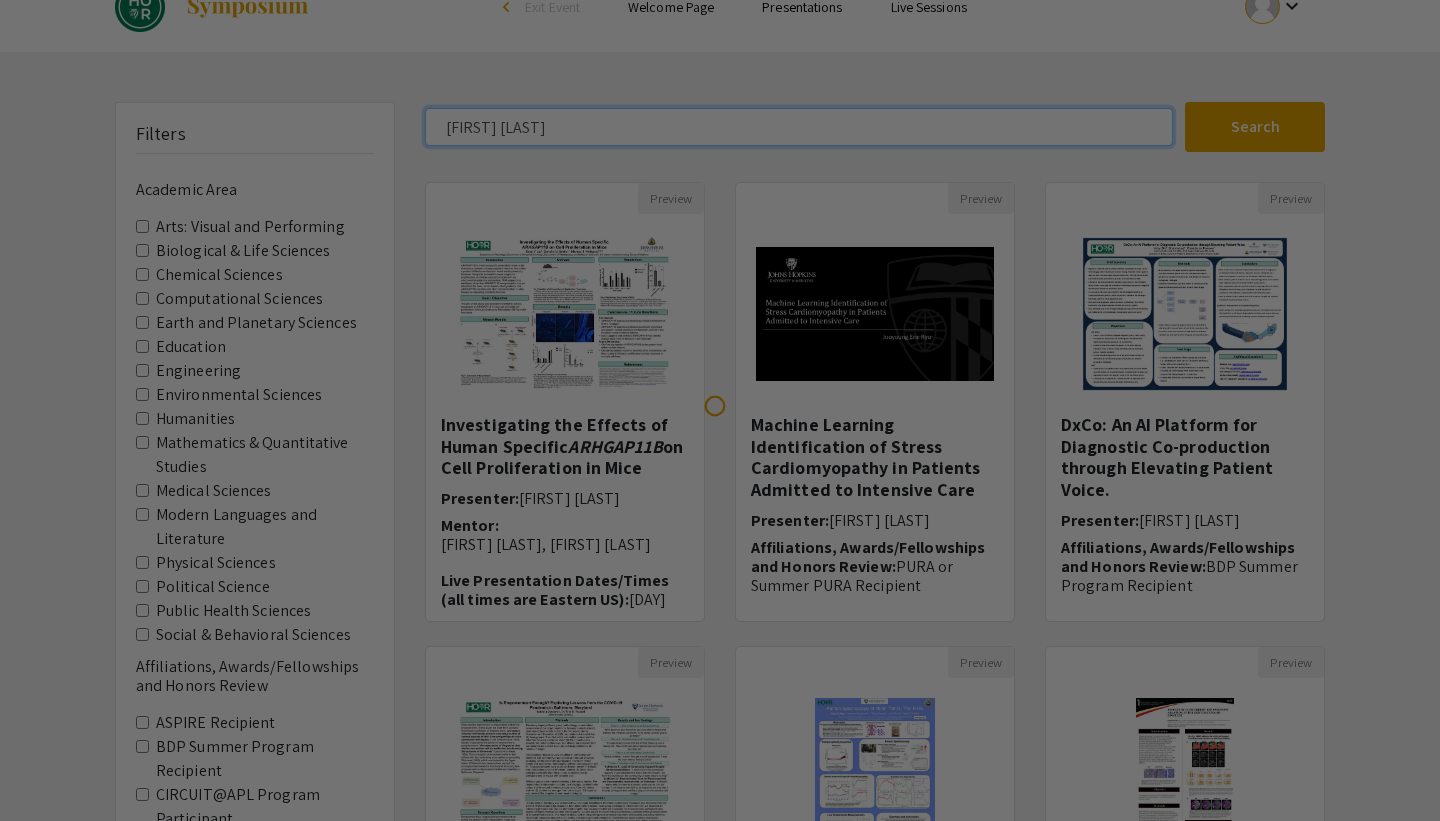 scroll, scrollTop: 0, scrollLeft: 0, axis: both 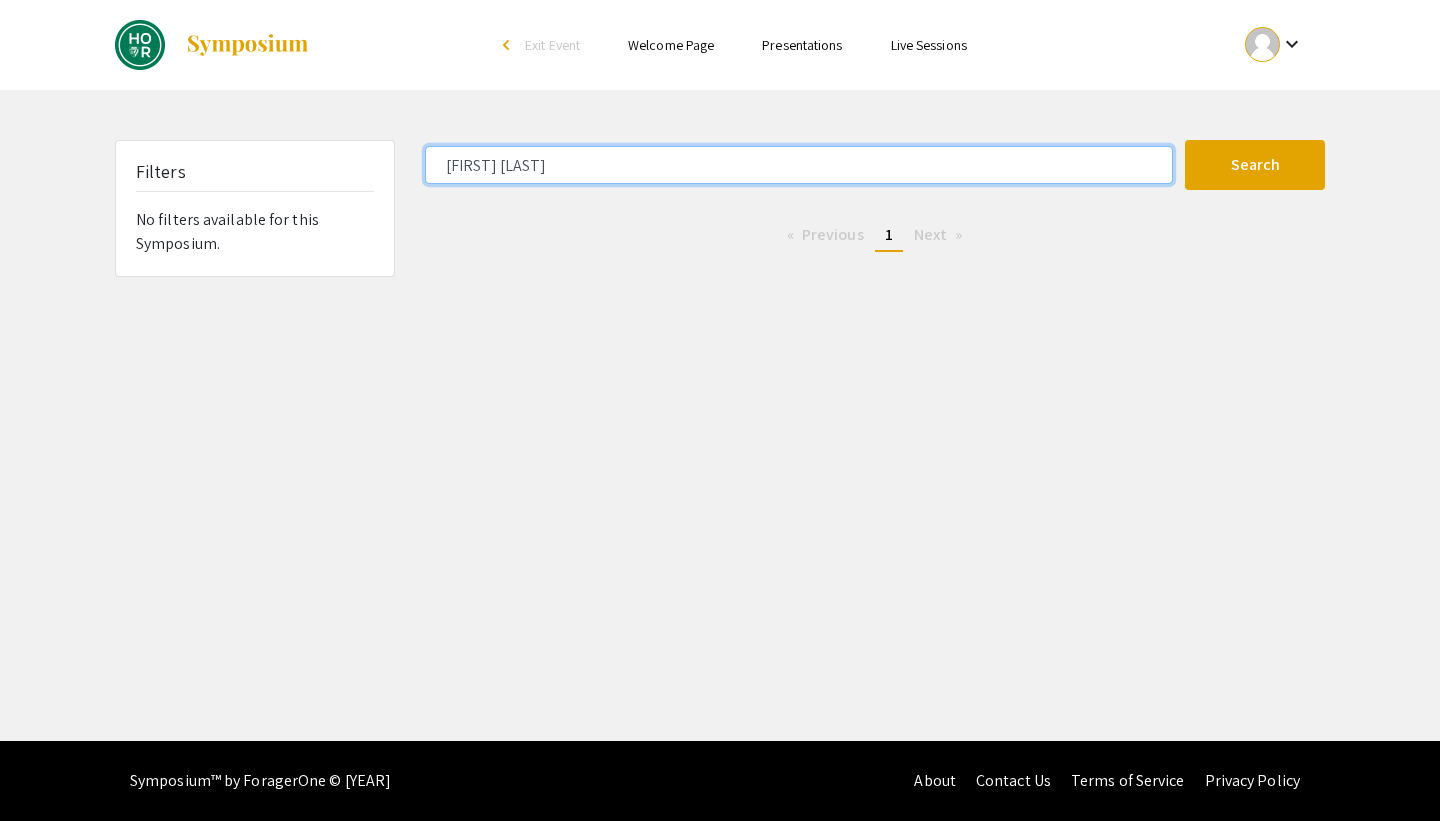 click on "[FIRST] [LAST]" 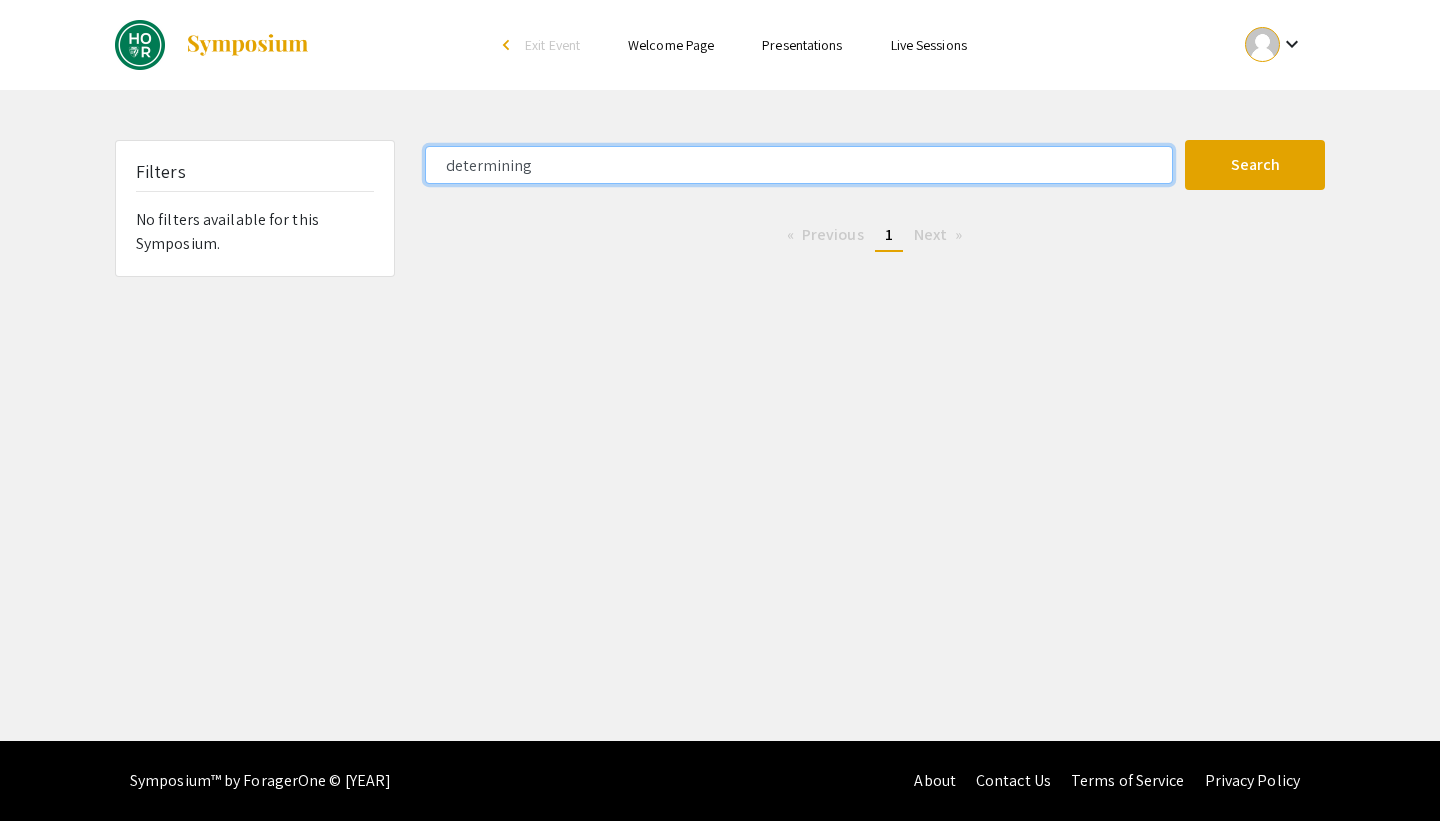 type on "determining" 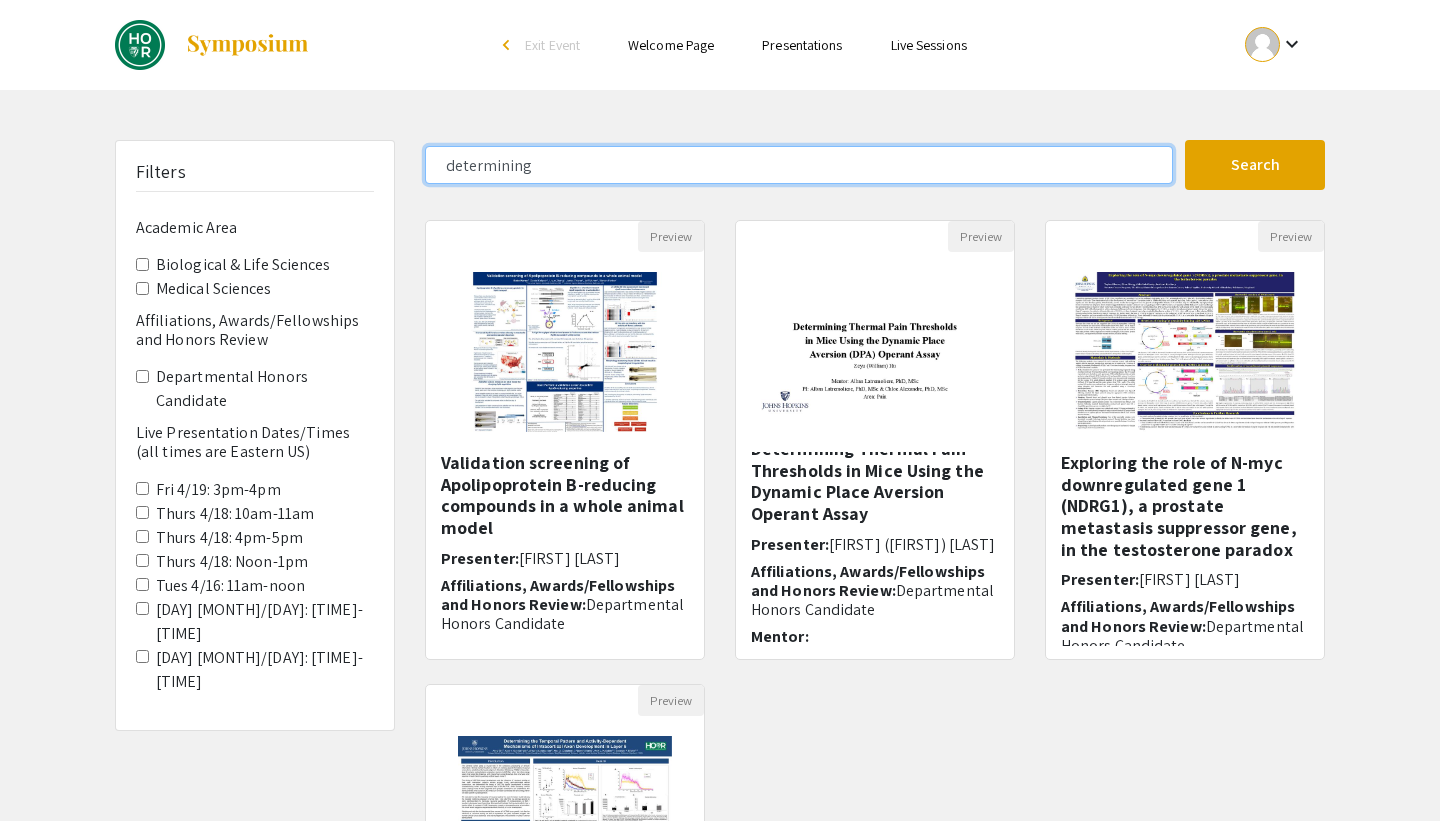 scroll, scrollTop: 15, scrollLeft: 0, axis: vertical 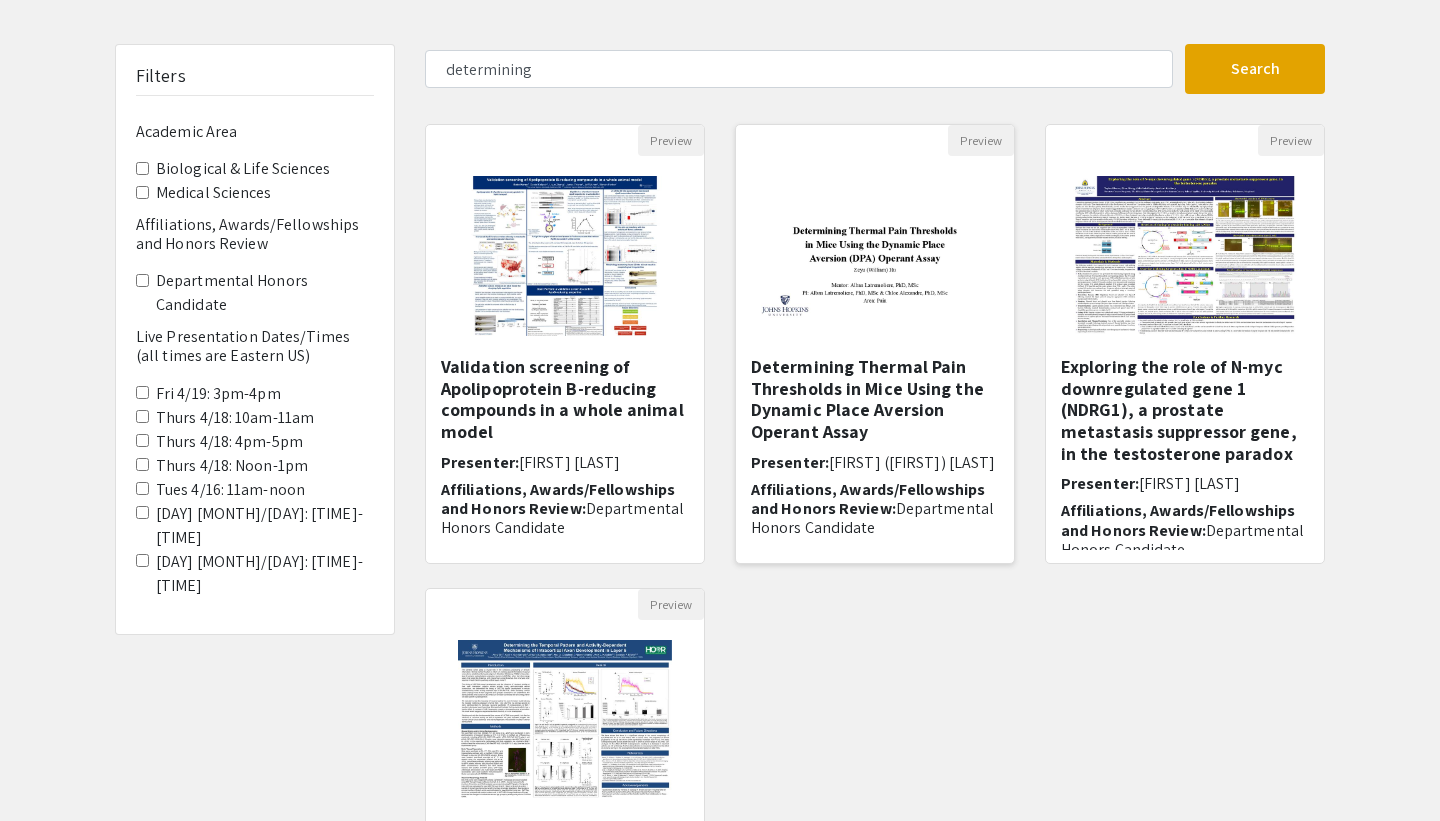 click on "Determining Thermal Pain Thresholds in Mice Using the Dynamic Place Aversion Operant Assay" at bounding box center [875, 399] 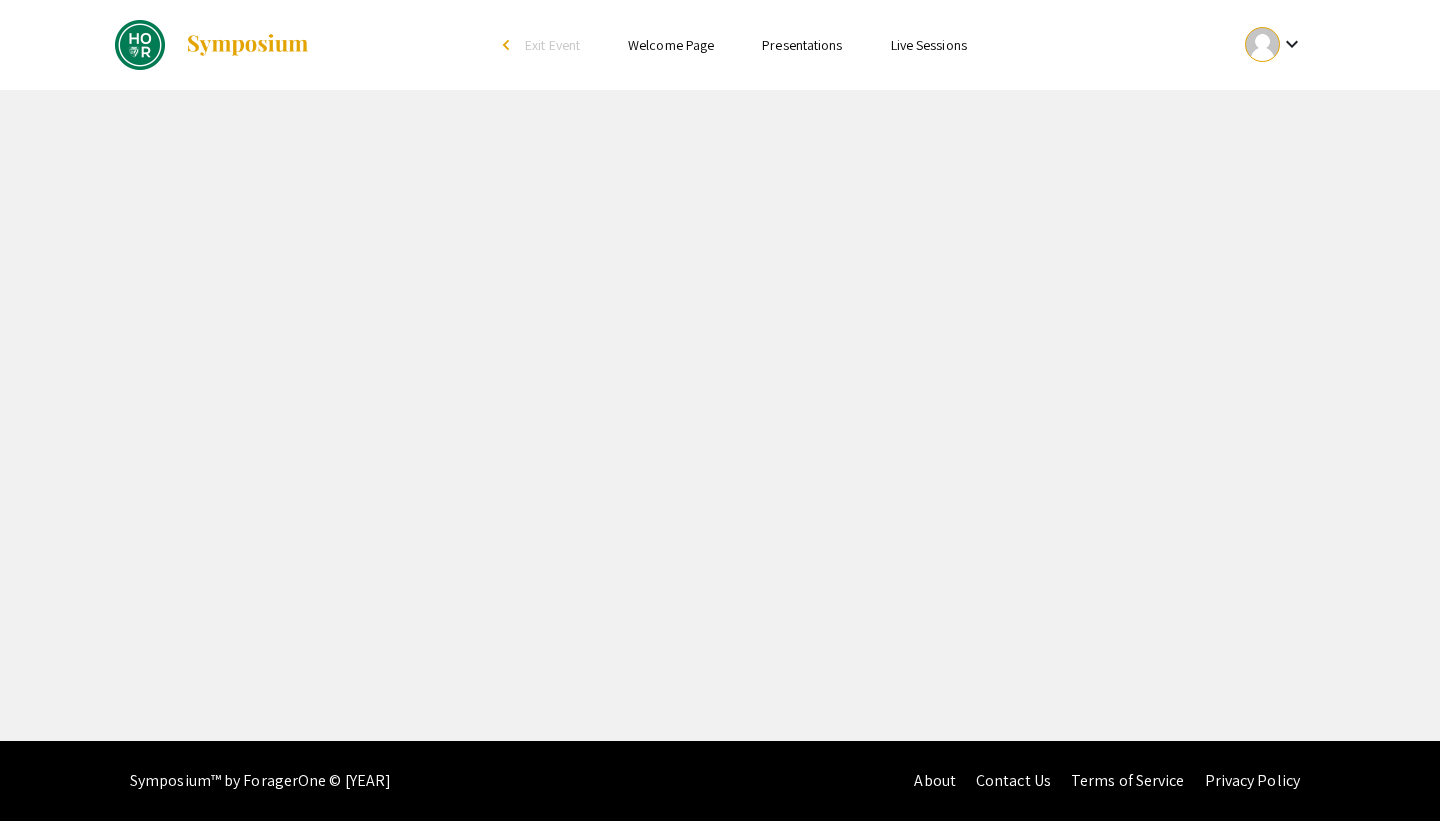 scroll, scrollTop: 0, scrollLeft: 0, axis: both 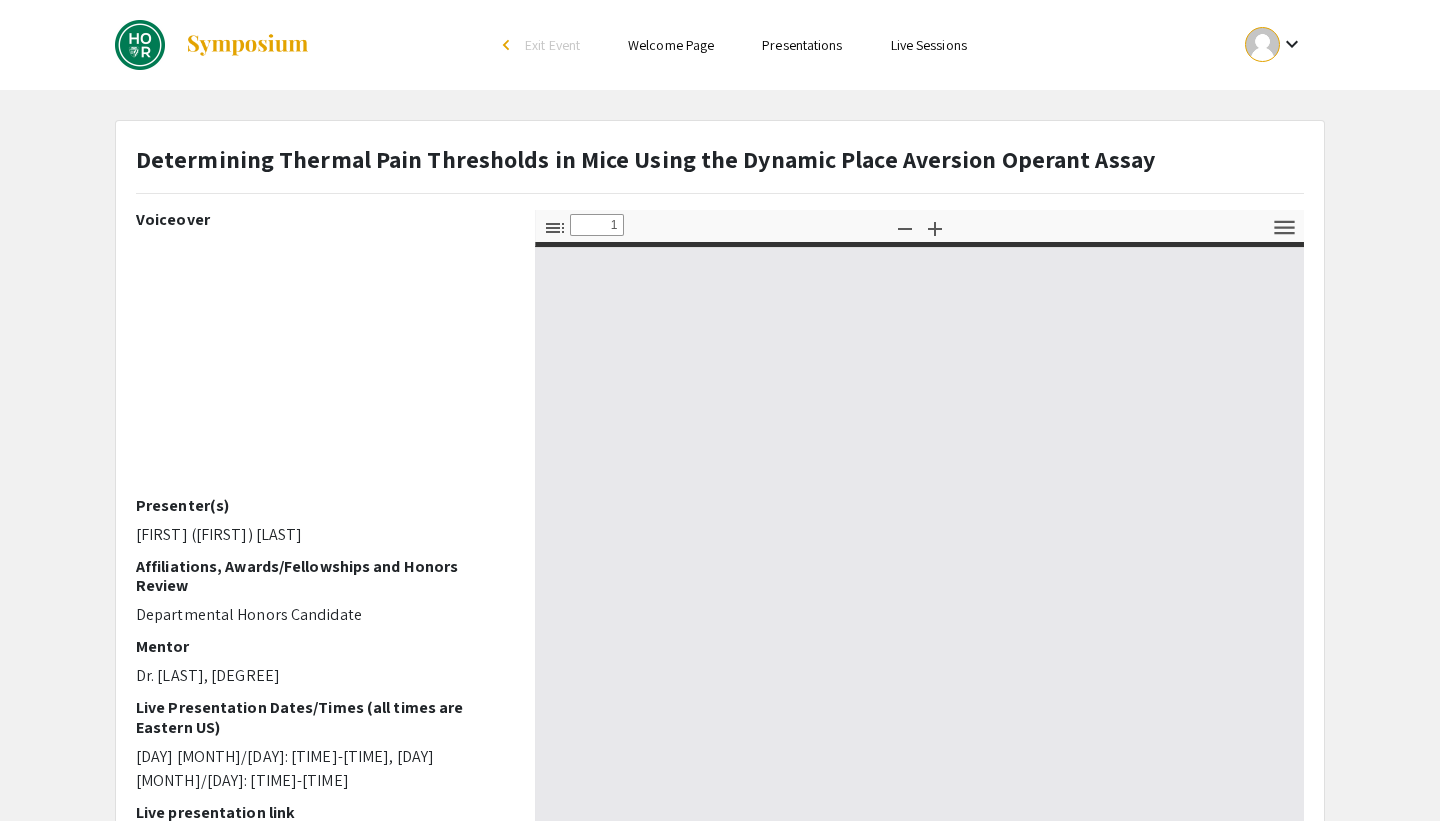 type on "0" 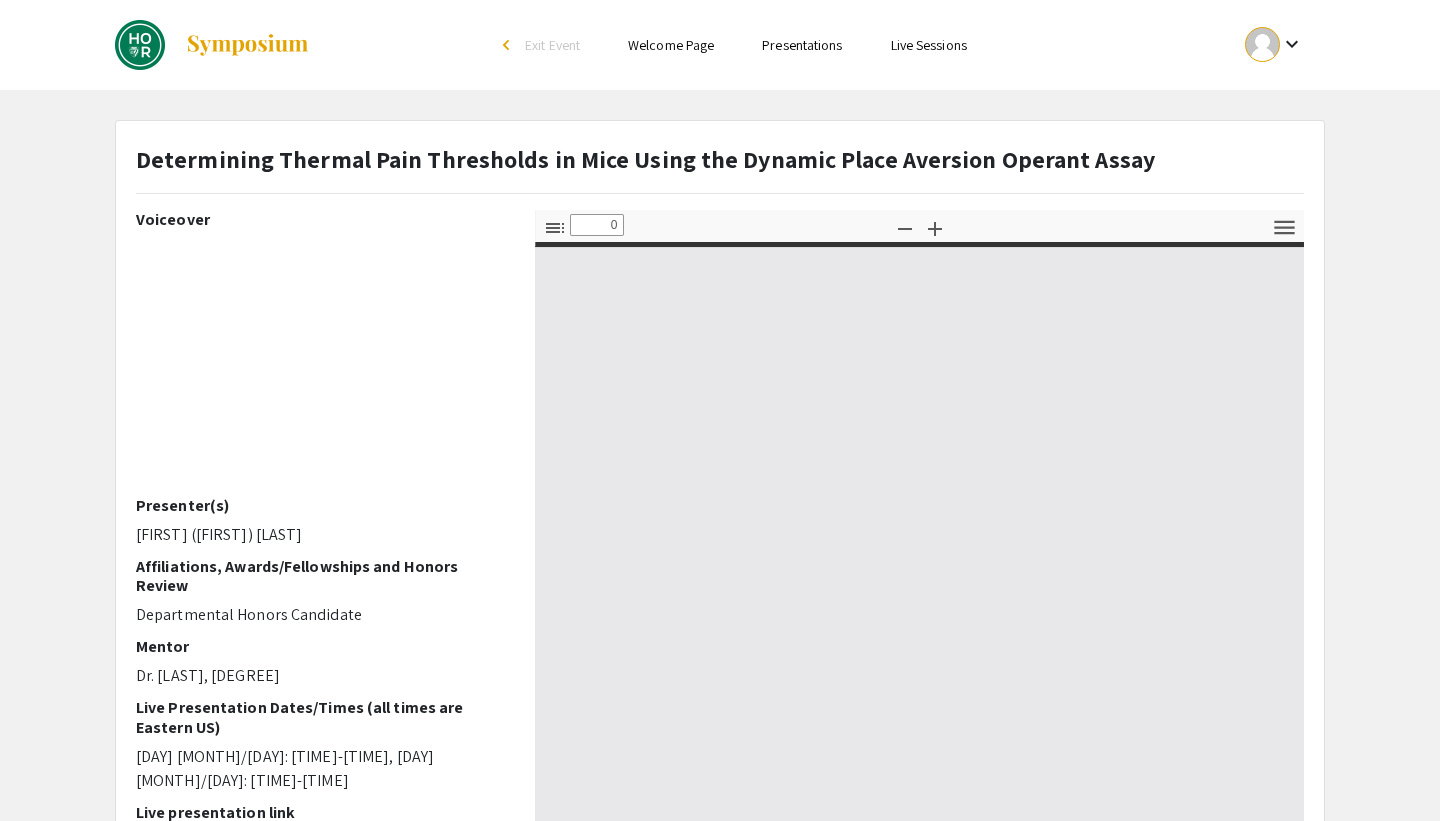 select on "custom" 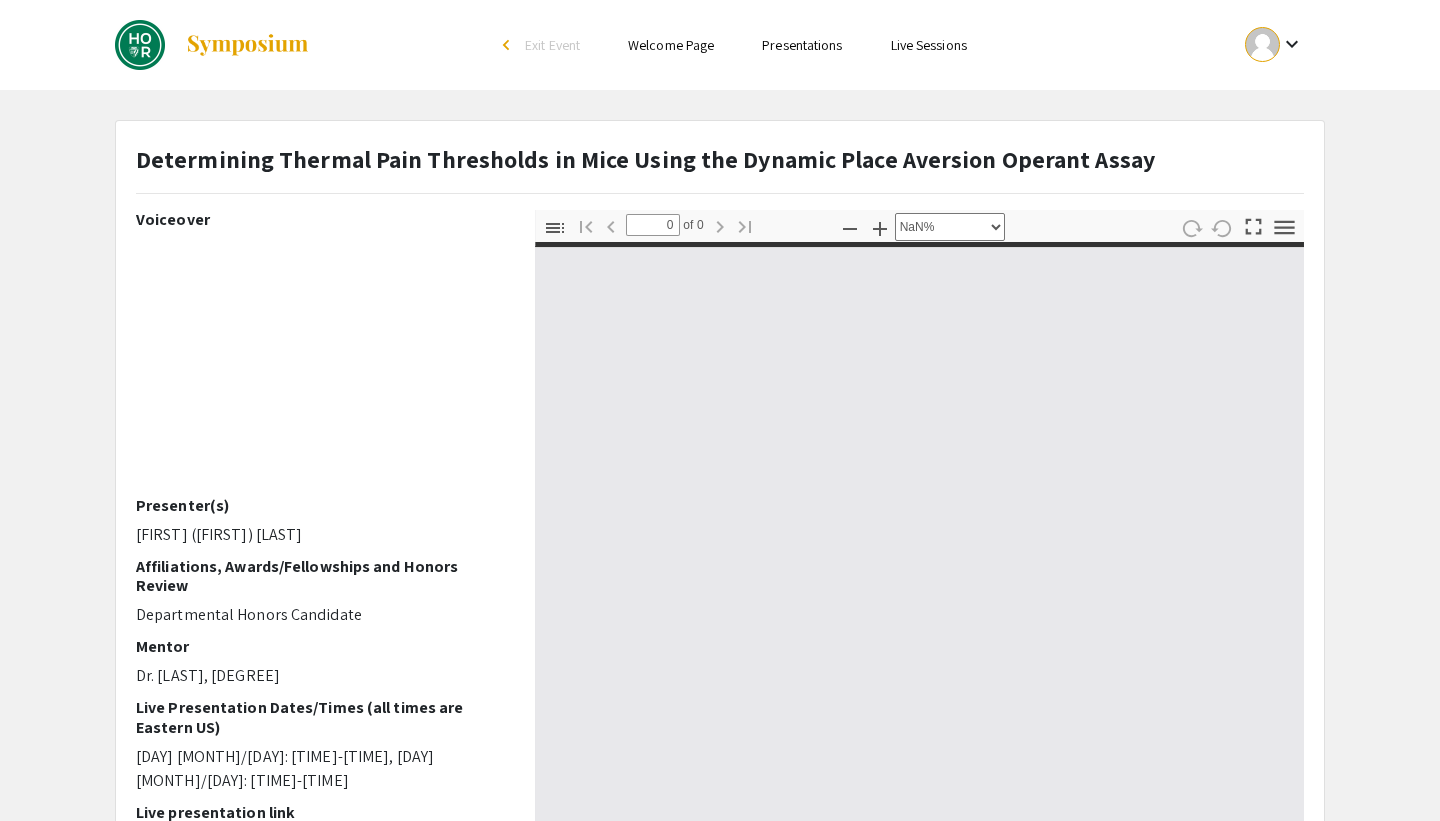 type on "1" 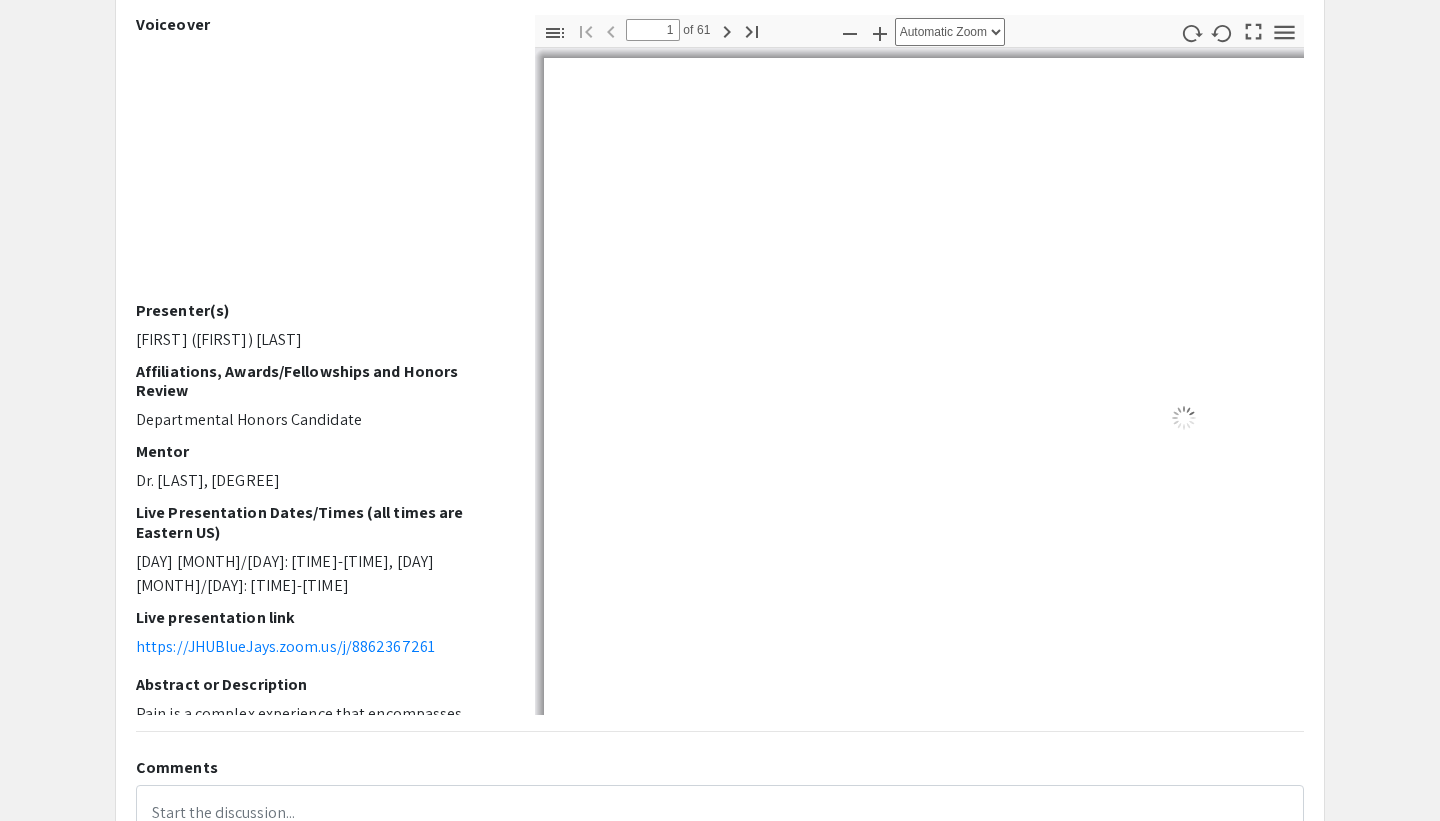 select on "auto" 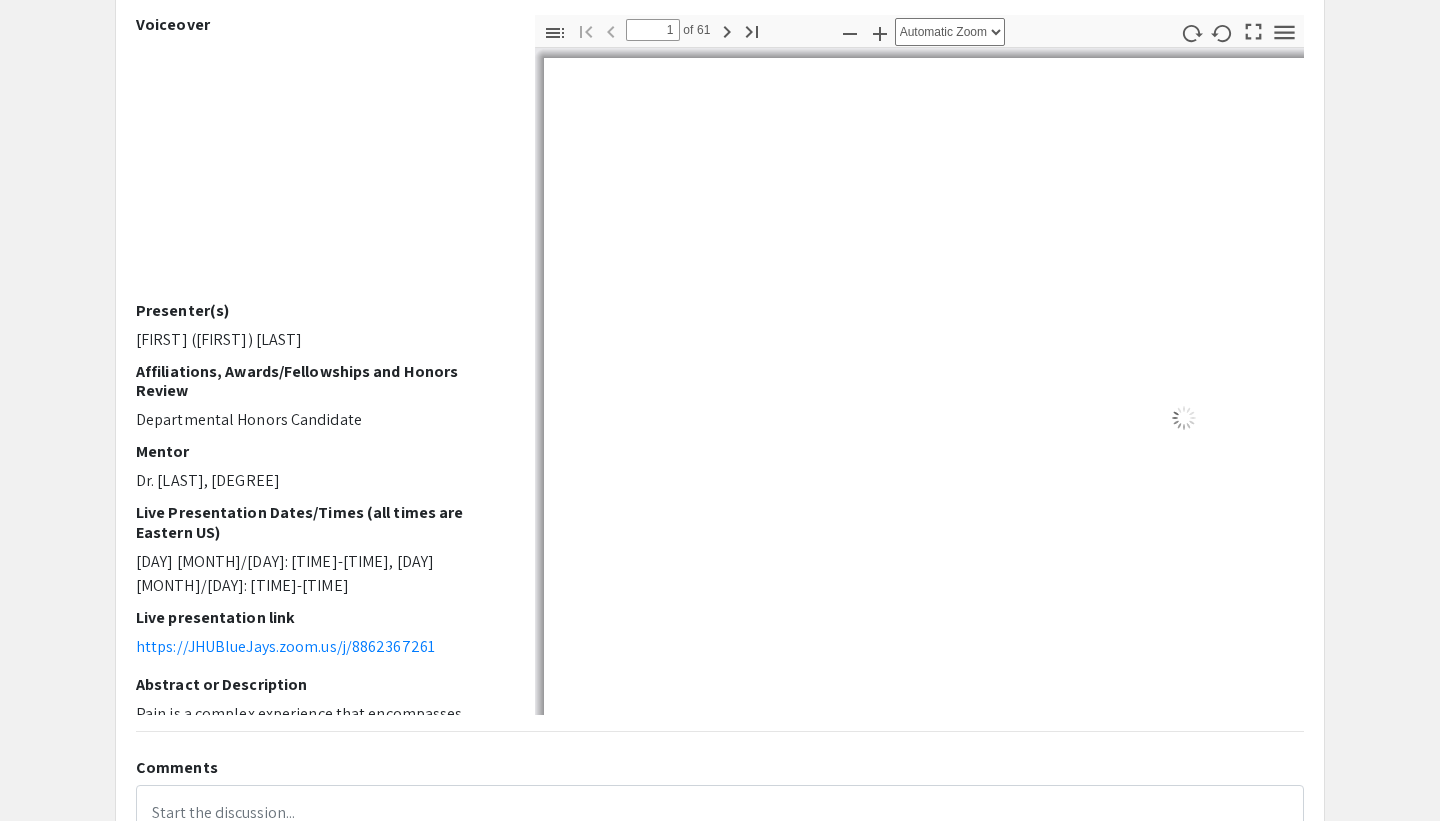 scroll, scrollTop: 272, scrollLeft: 0, axis: vertical 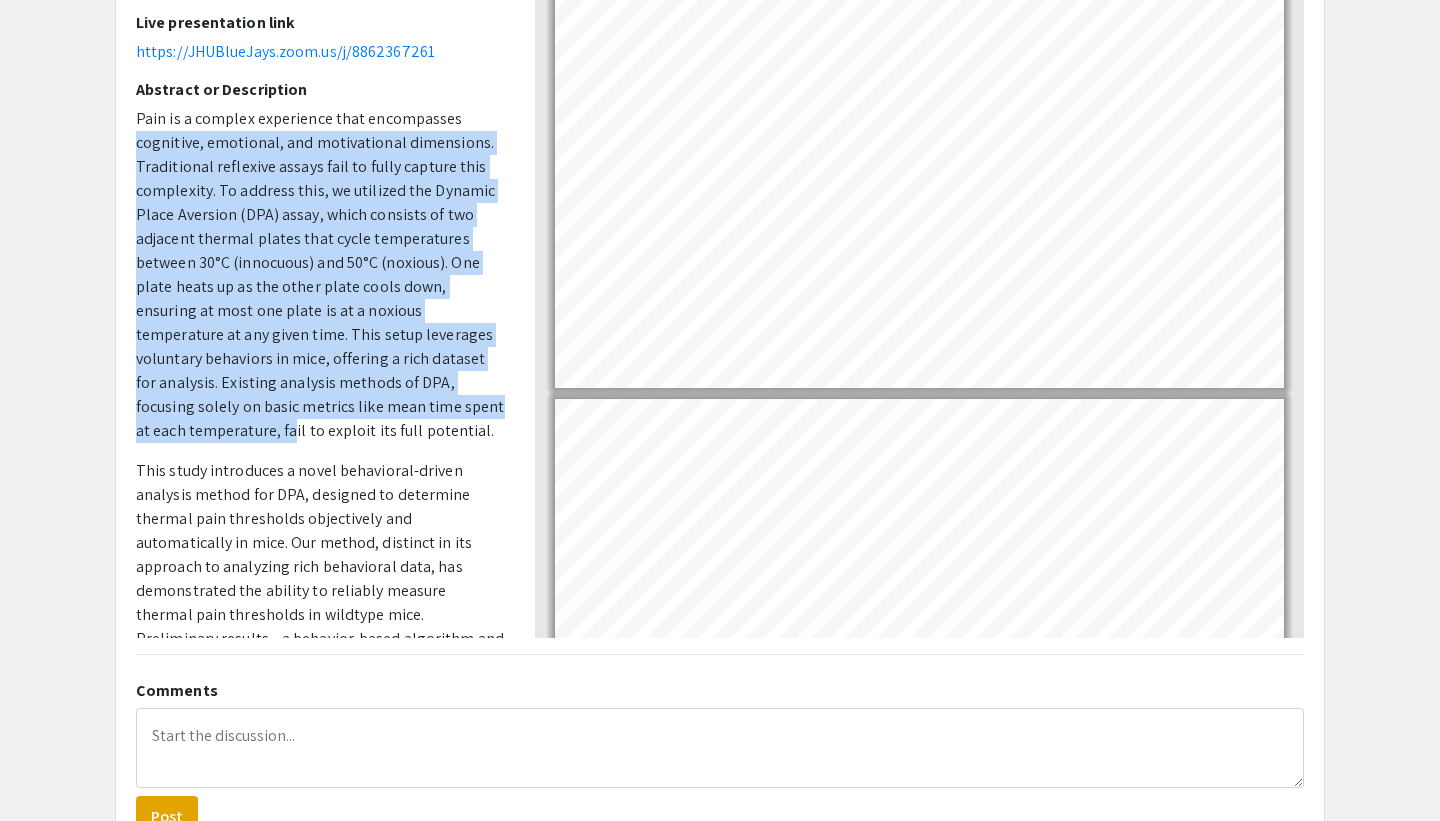 drag, startPoint x: 489, startPoint y: 374, endPoint x: 489, endPoint y: 88, distance: 286 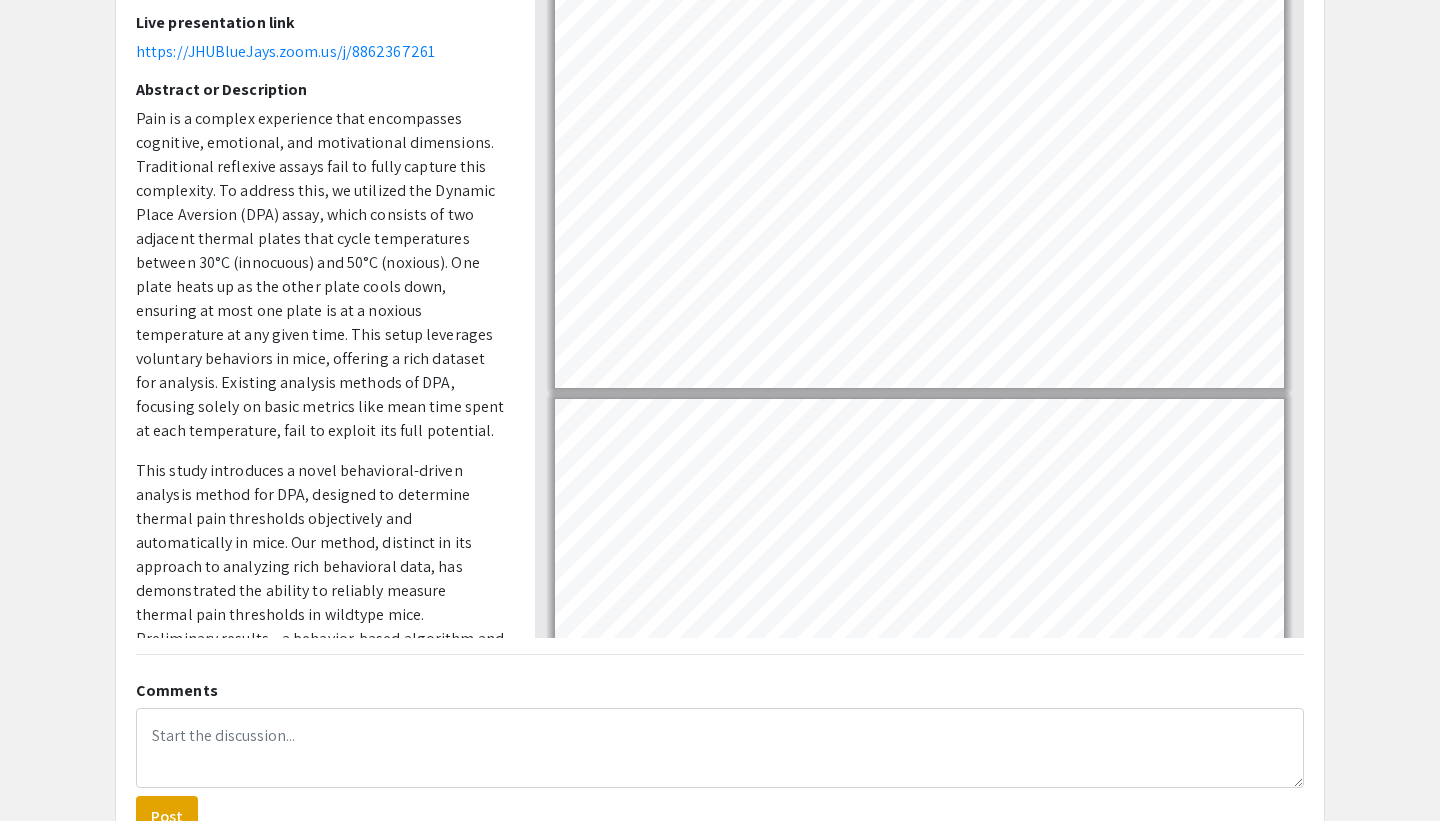 scroll, scrollTop: 638, scrollLeft: 0, axis: vertical 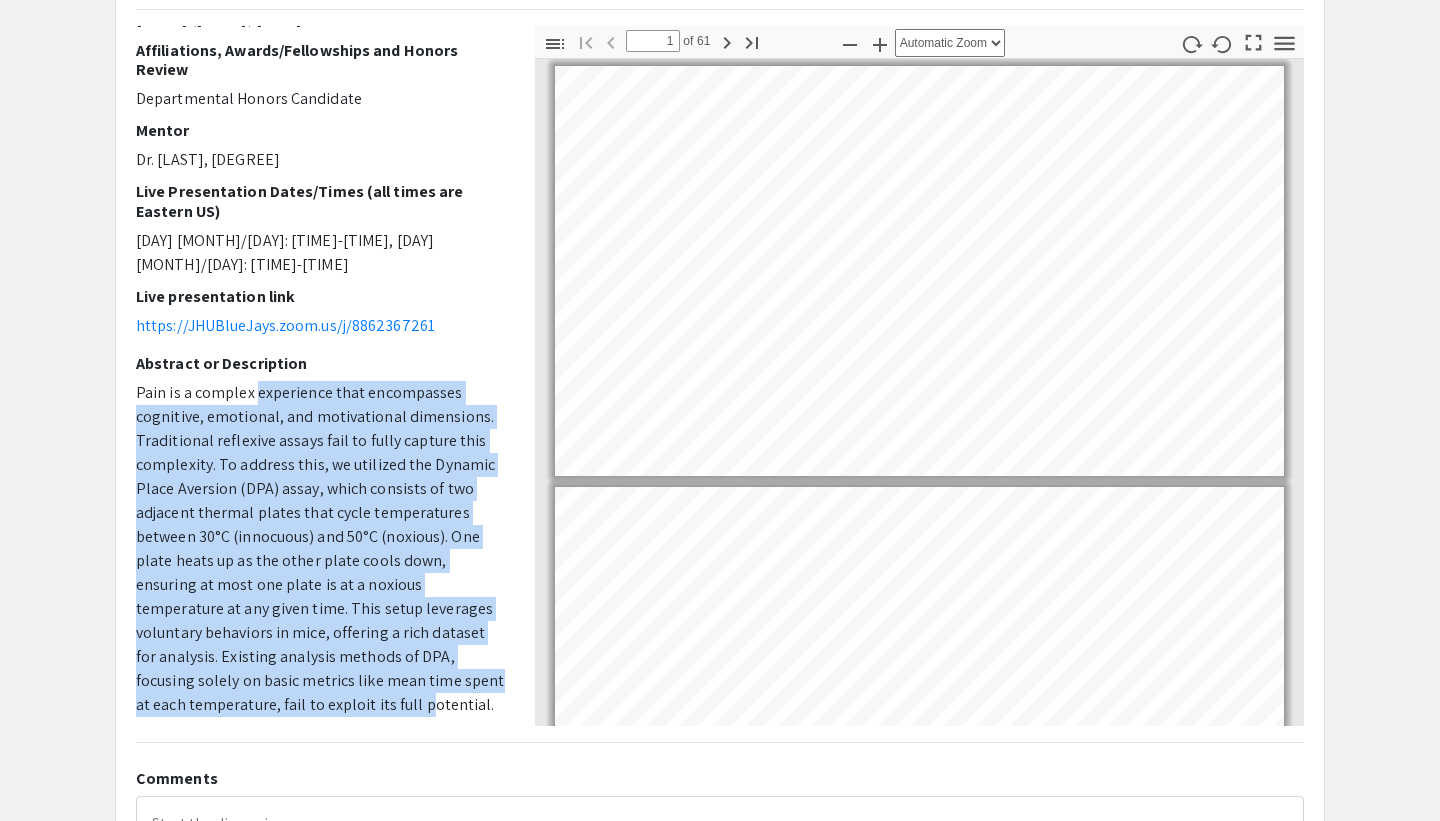 drag, startPoint x: 254, startPoint y: 362, endPoint x: 254, endPoint y: 676, distance: 314 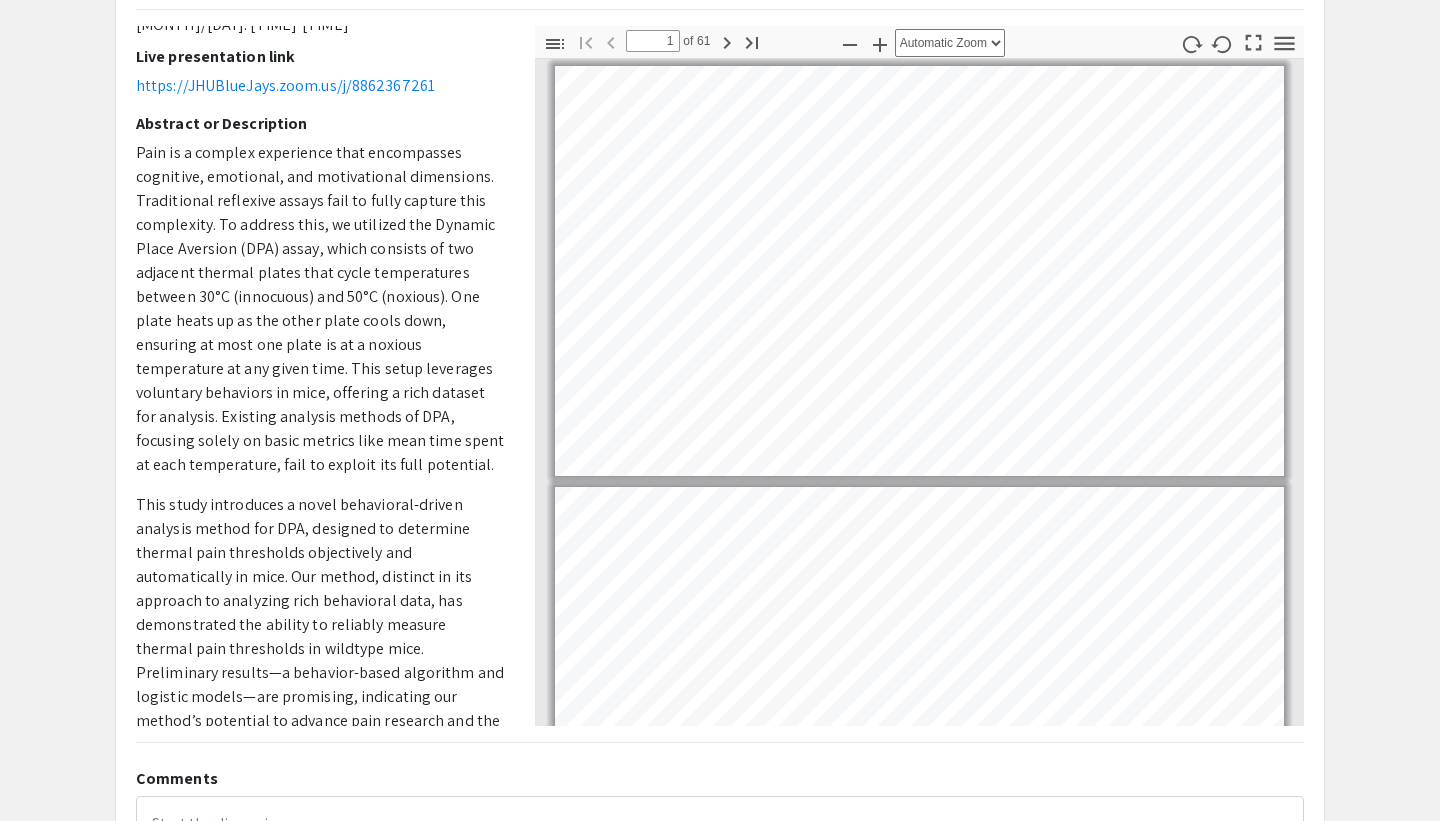 scroll, scrollTop: 638, scrollLeft: 0, axis: vertical 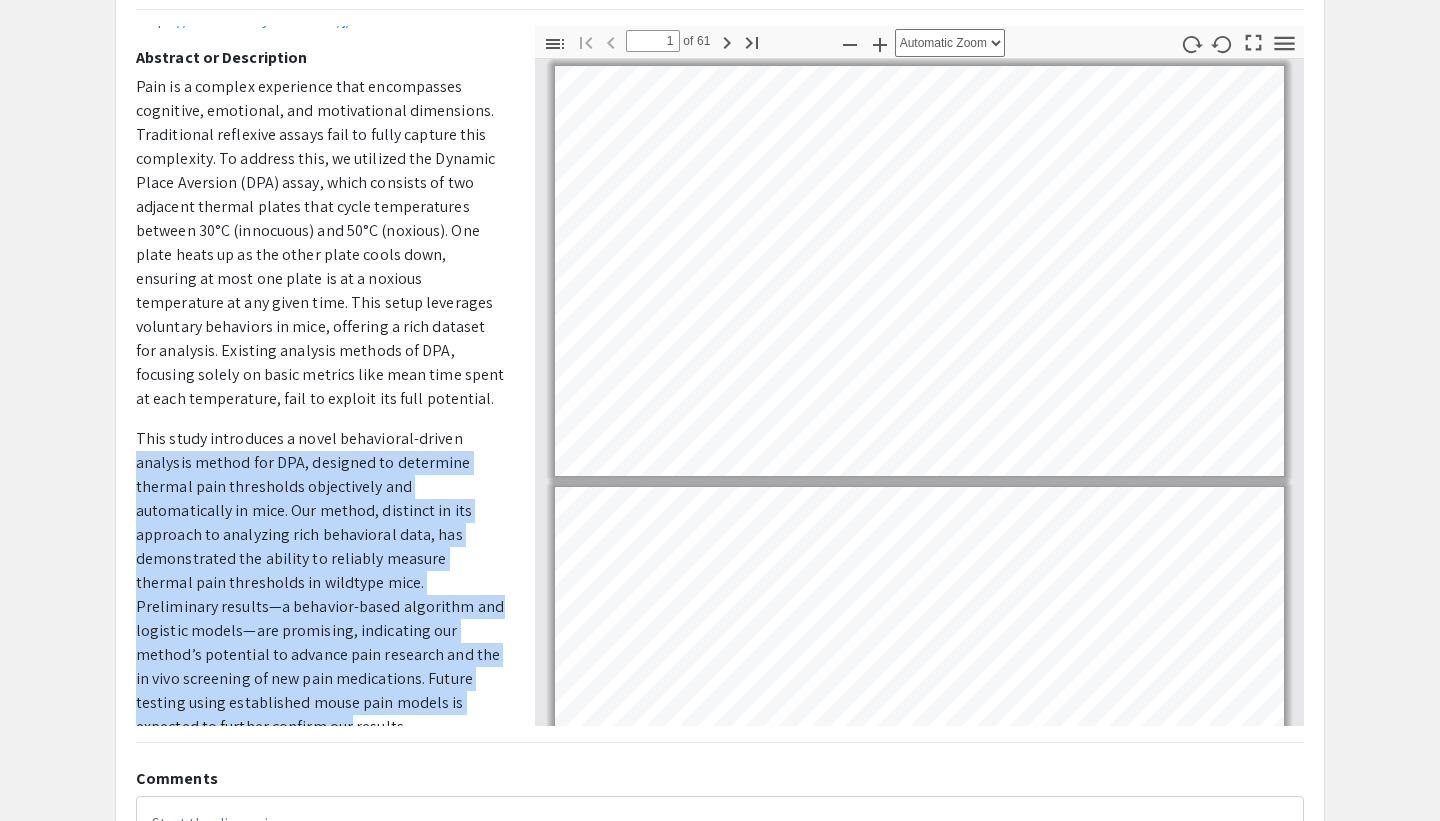 drag, startPoint x: 475, startPoint y: 420, endPoint x: 474, endPoint y: 672, distance: 252.00198 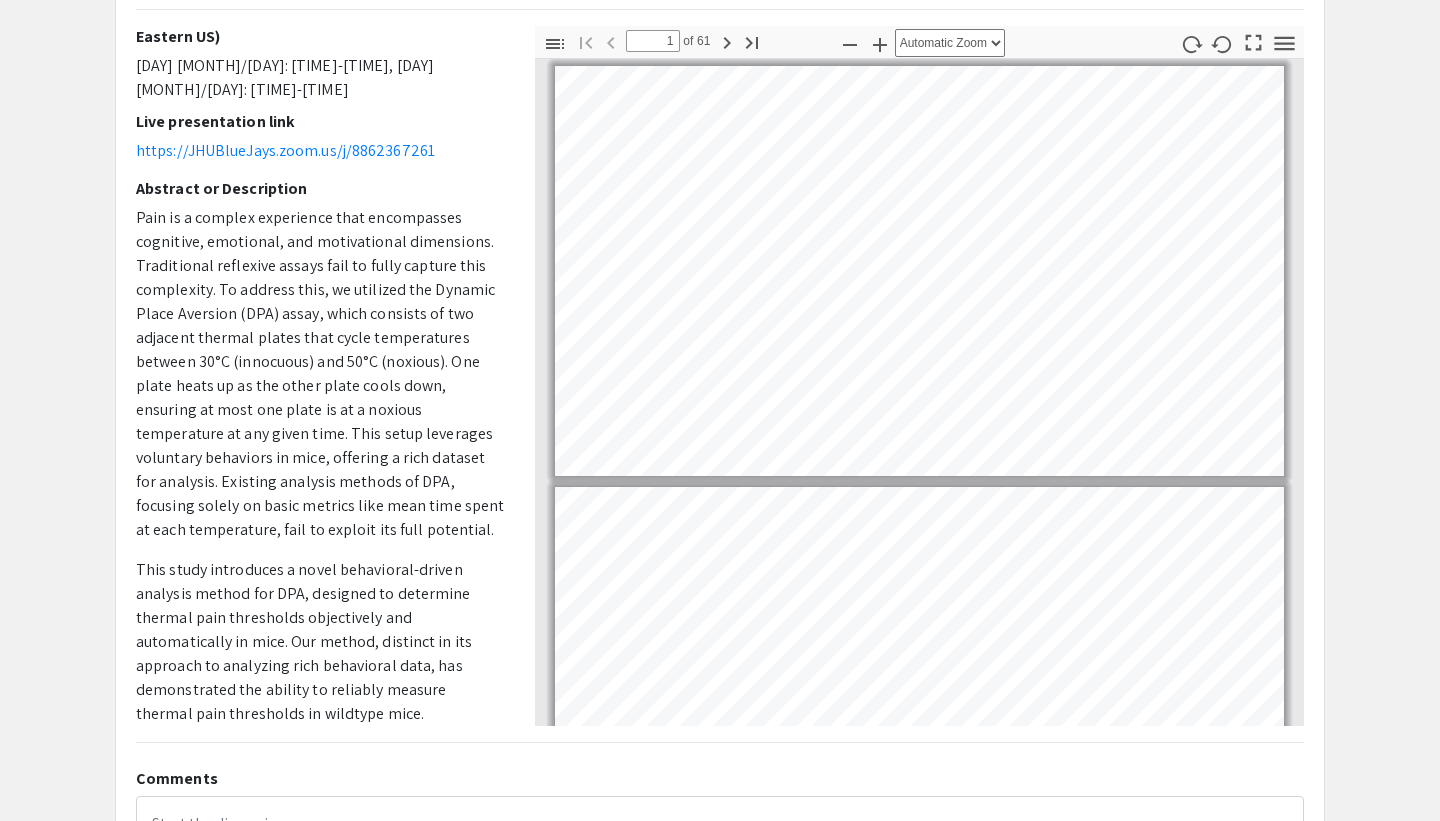 scroll, scrollTop: 505, scrollLeft: 0, axis: vertical 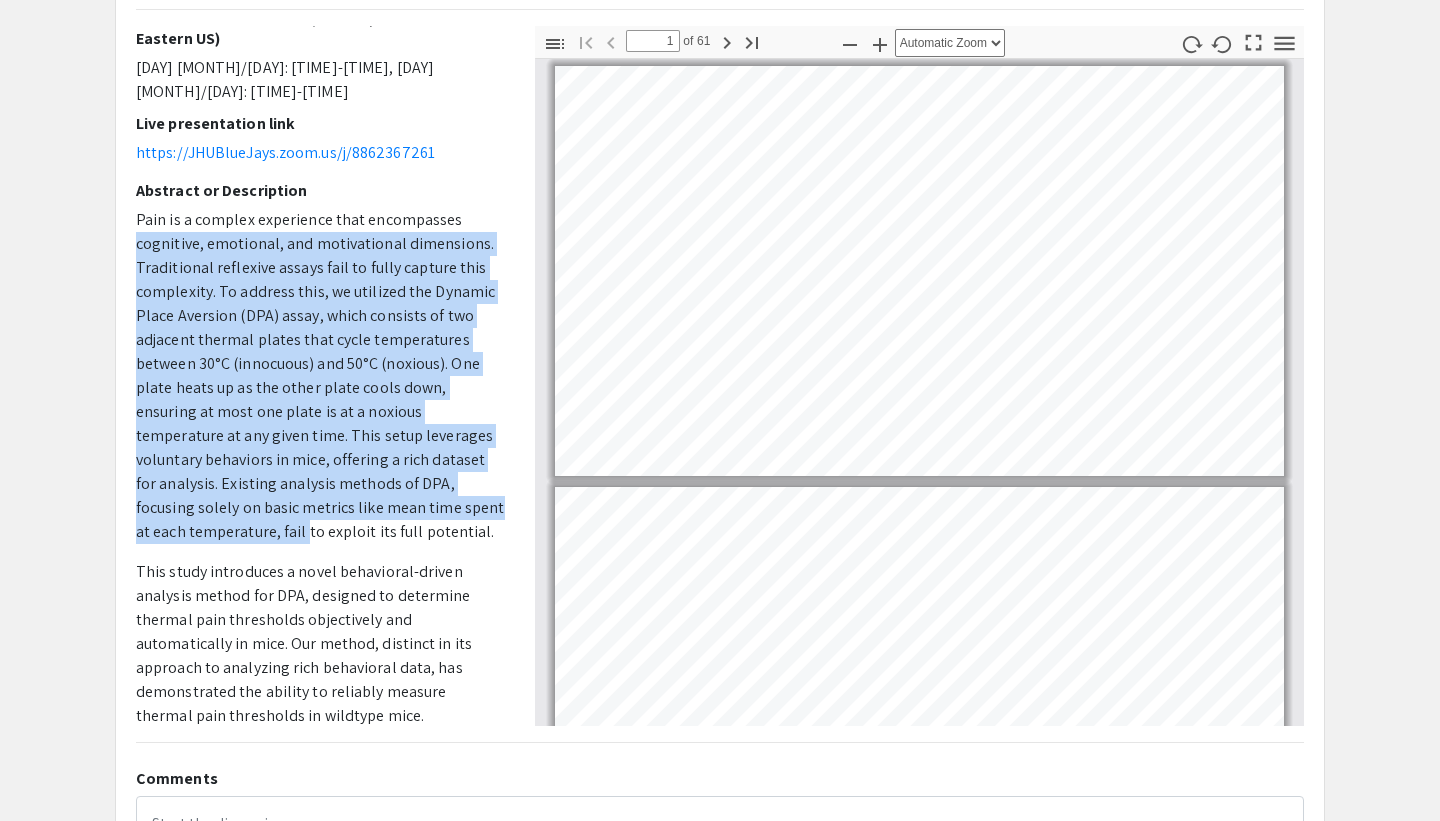 drag, startPoint x: 129, startPoint y: 207, endPoint x: 125, endPoint y: 512, distance: 305.0262 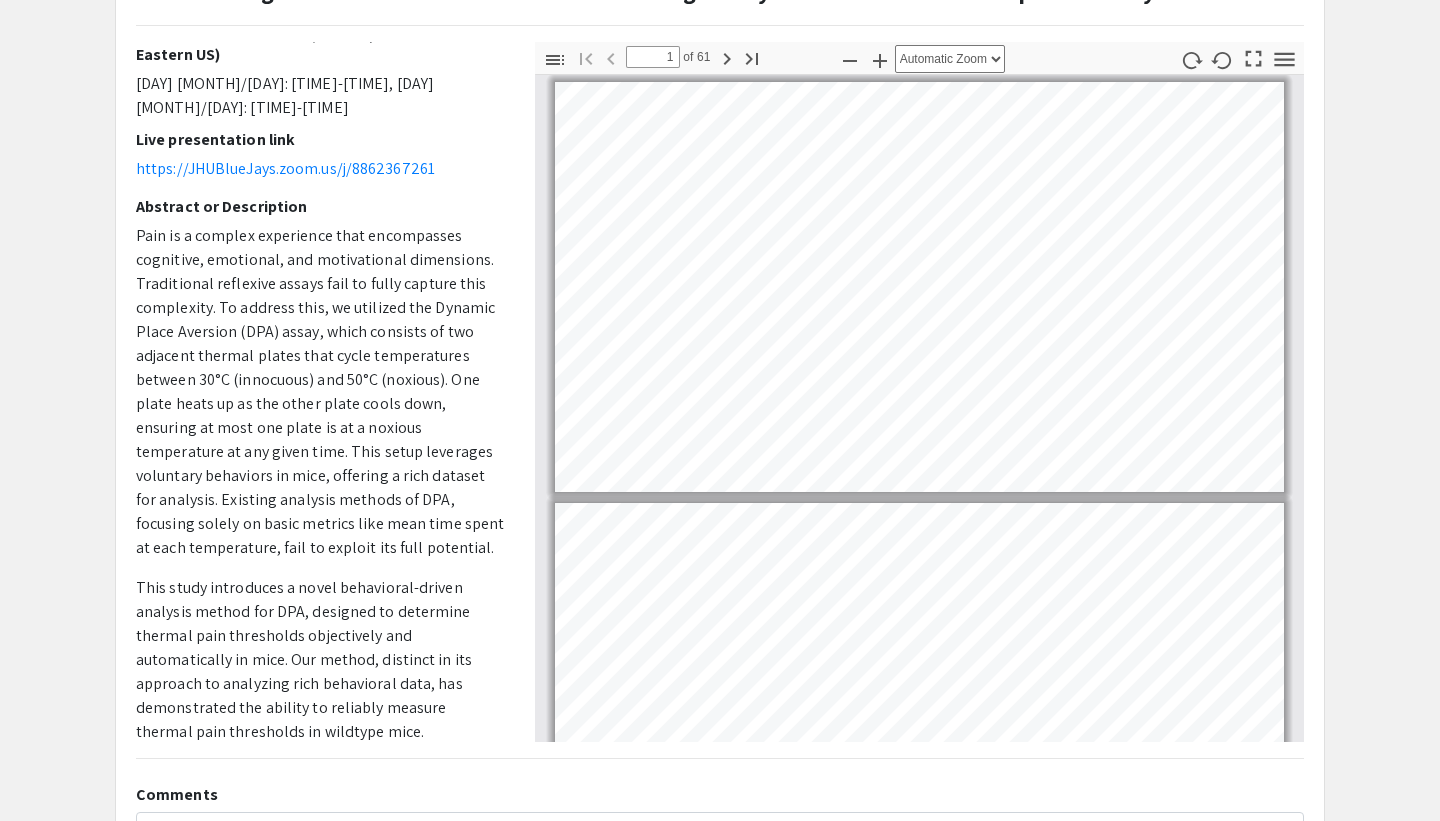 scroll, scrollTop: 165, scrollLeft: 0, axis: vertical 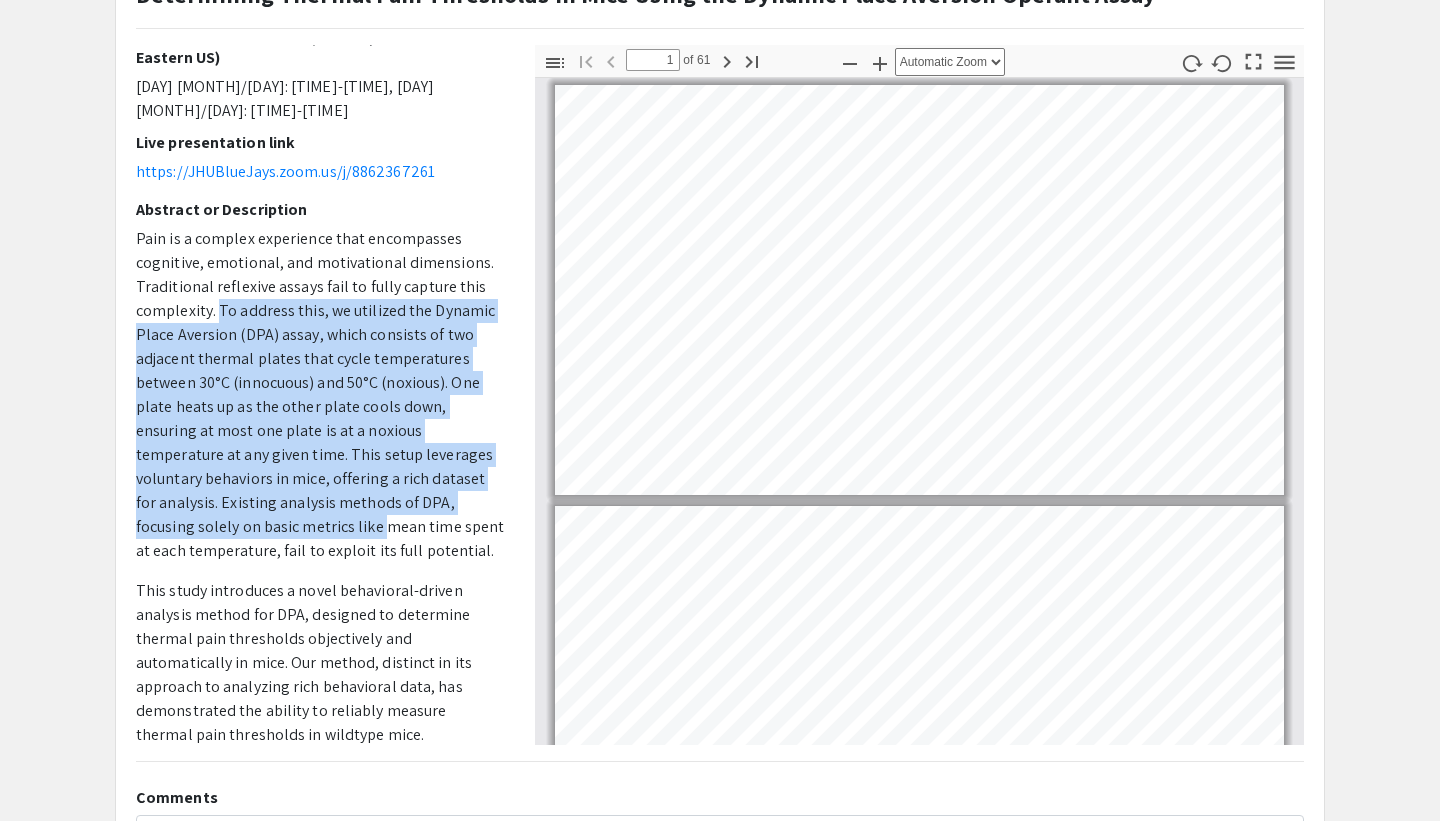 drag, startPoint x: 216, startPoint y: 494, endPoint x: 216, endPoint y: 272, distance: 222 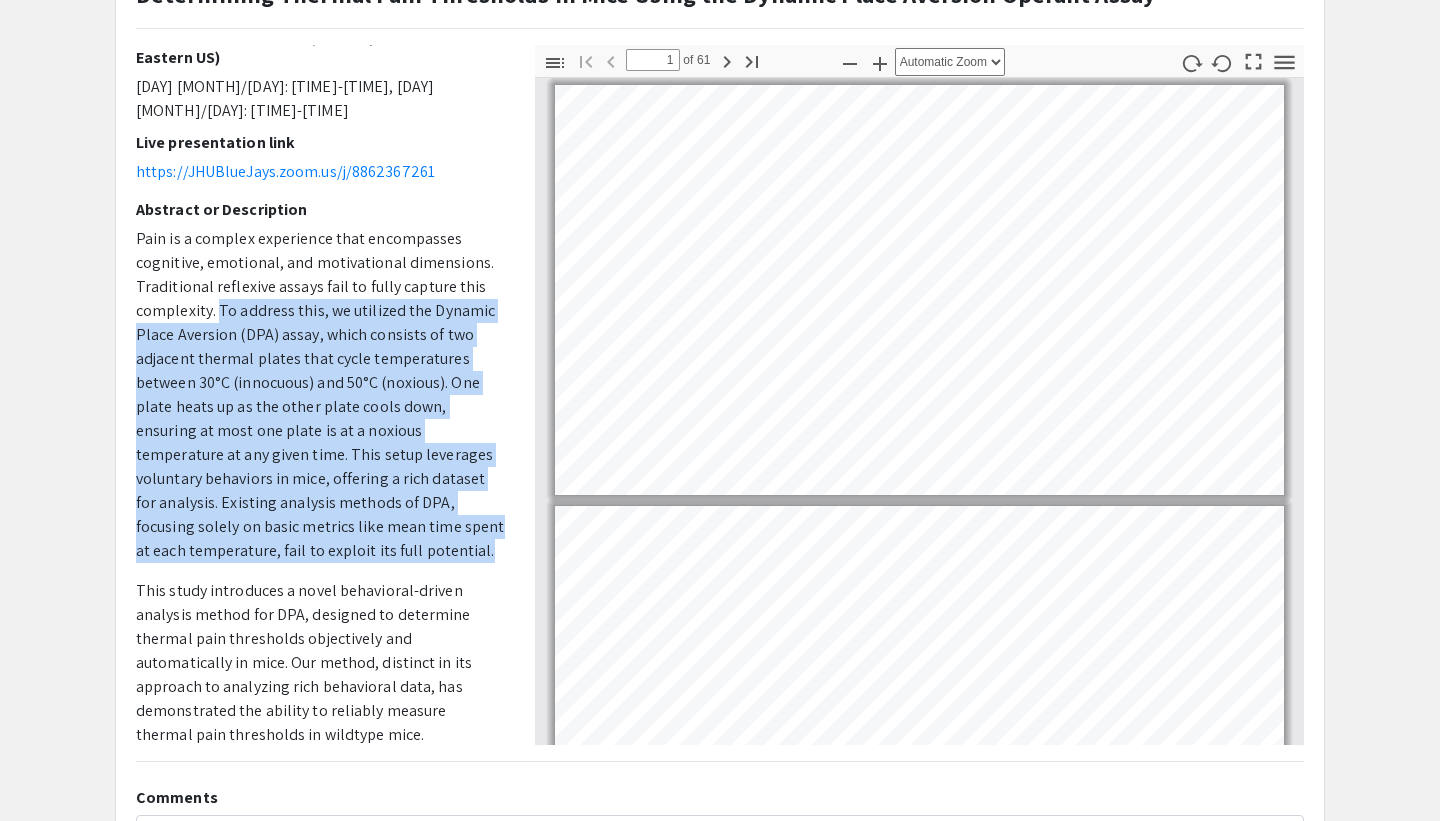 drag, startPoint x: 216, startPoint y: 272, endPoint x: 360, endPoint y: 509, distance: 277.3175 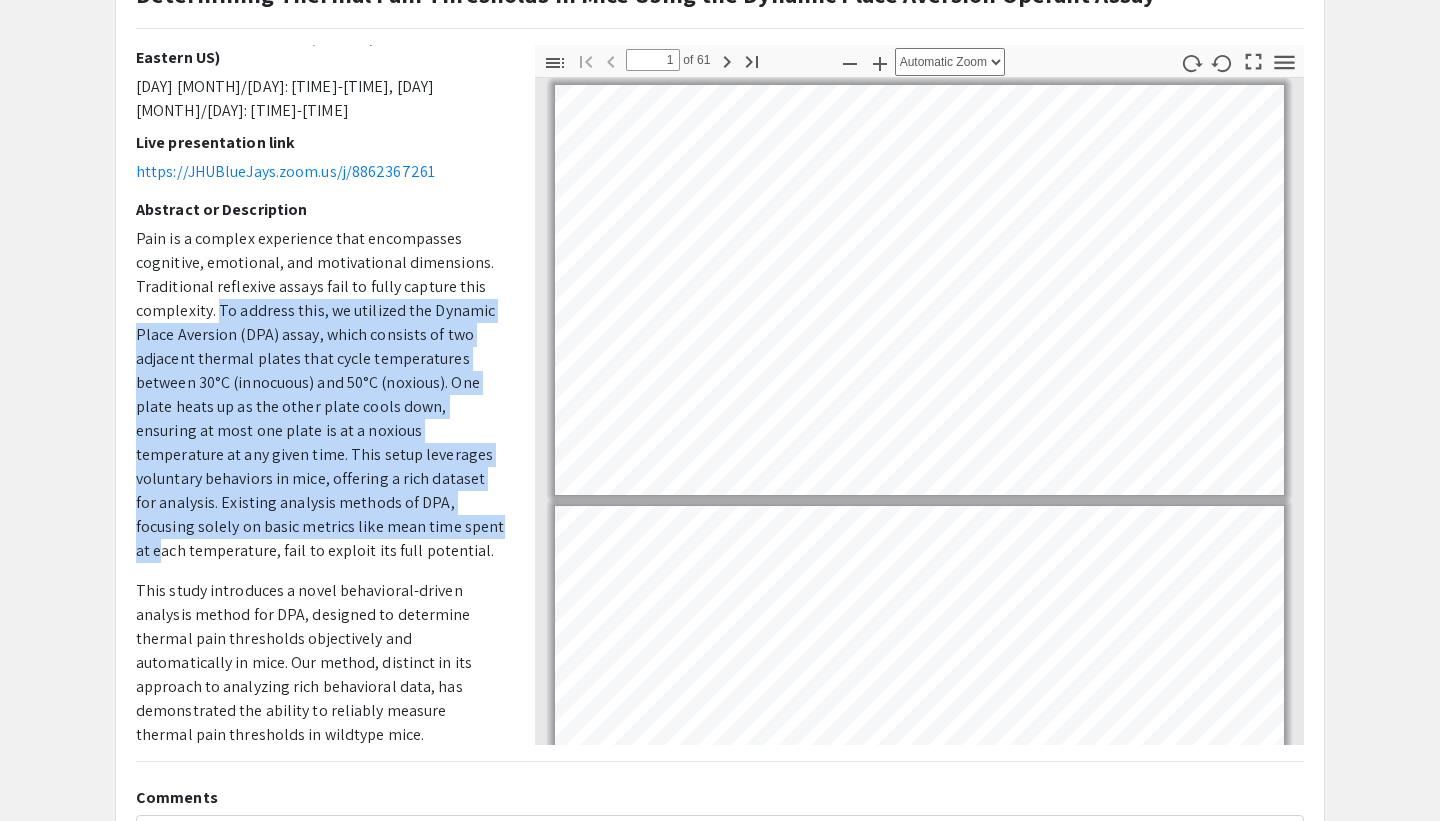 click on "Pain is a complex experience that encompasses cognitive, emotional, and motivational dimensions. Traditional reflexive assays fail to fully capture this complexity. To address this, we utilized the Dynamic Place Aversion (DPA) assay, which consists of two adjacent thermal plates that cycle temperatures between 30°C (innocuous) and 50°C (noxious). One plate heats up as the other plate cools down, ensuring at most one plate is at a noxious temperature at any given time. This setup leverages voluntary behaviors in mice, offering a rich dataset for analysis. Existing analysis methods of DPA, focusing solely on basic metrics like mean time spent at each temperature, fail to exploit its full potential." 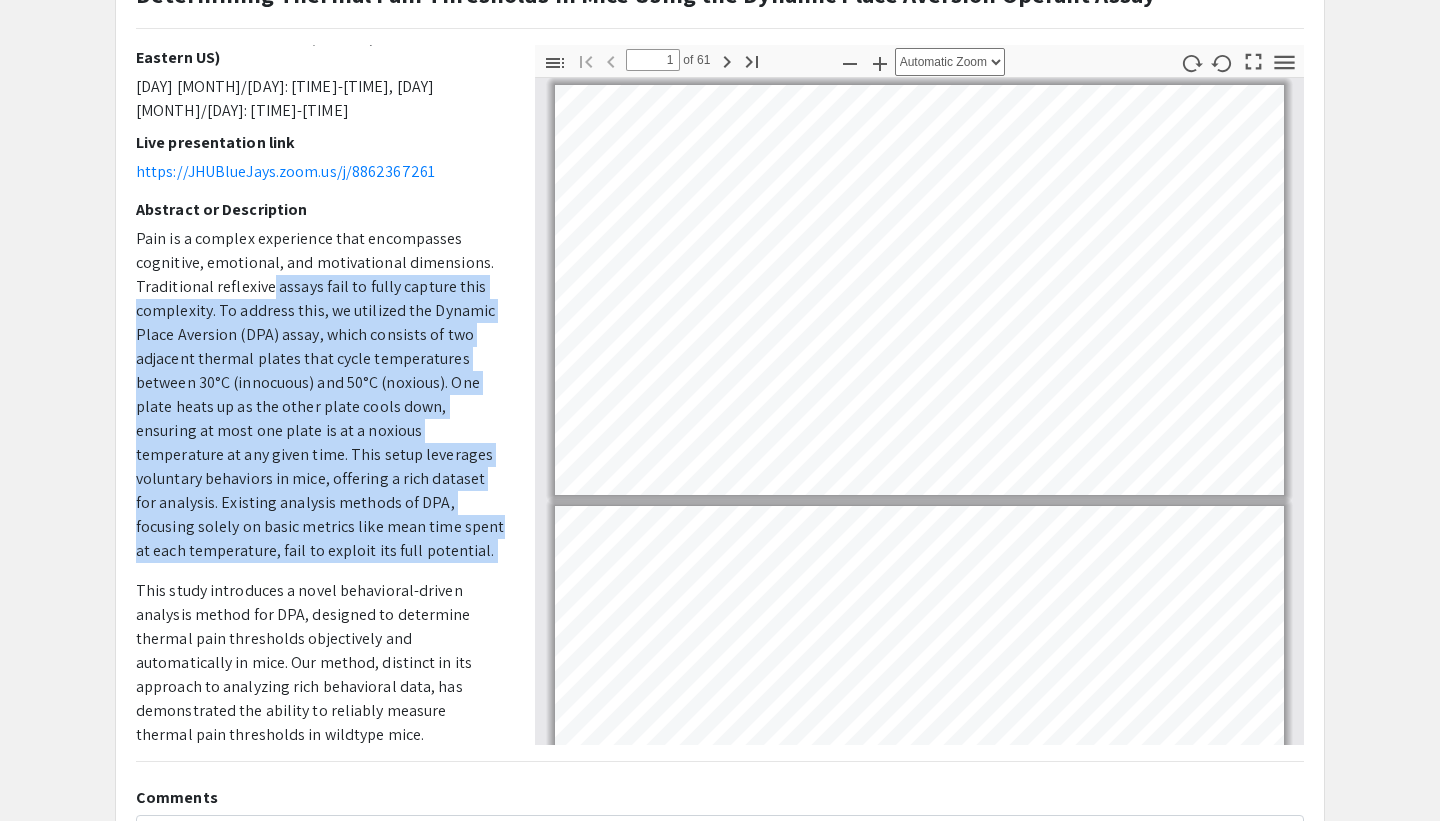 drag, startPoint x: 360, startPoint y: 509, endPoint x: 264, endPoint y: 256, distance: 270.6012 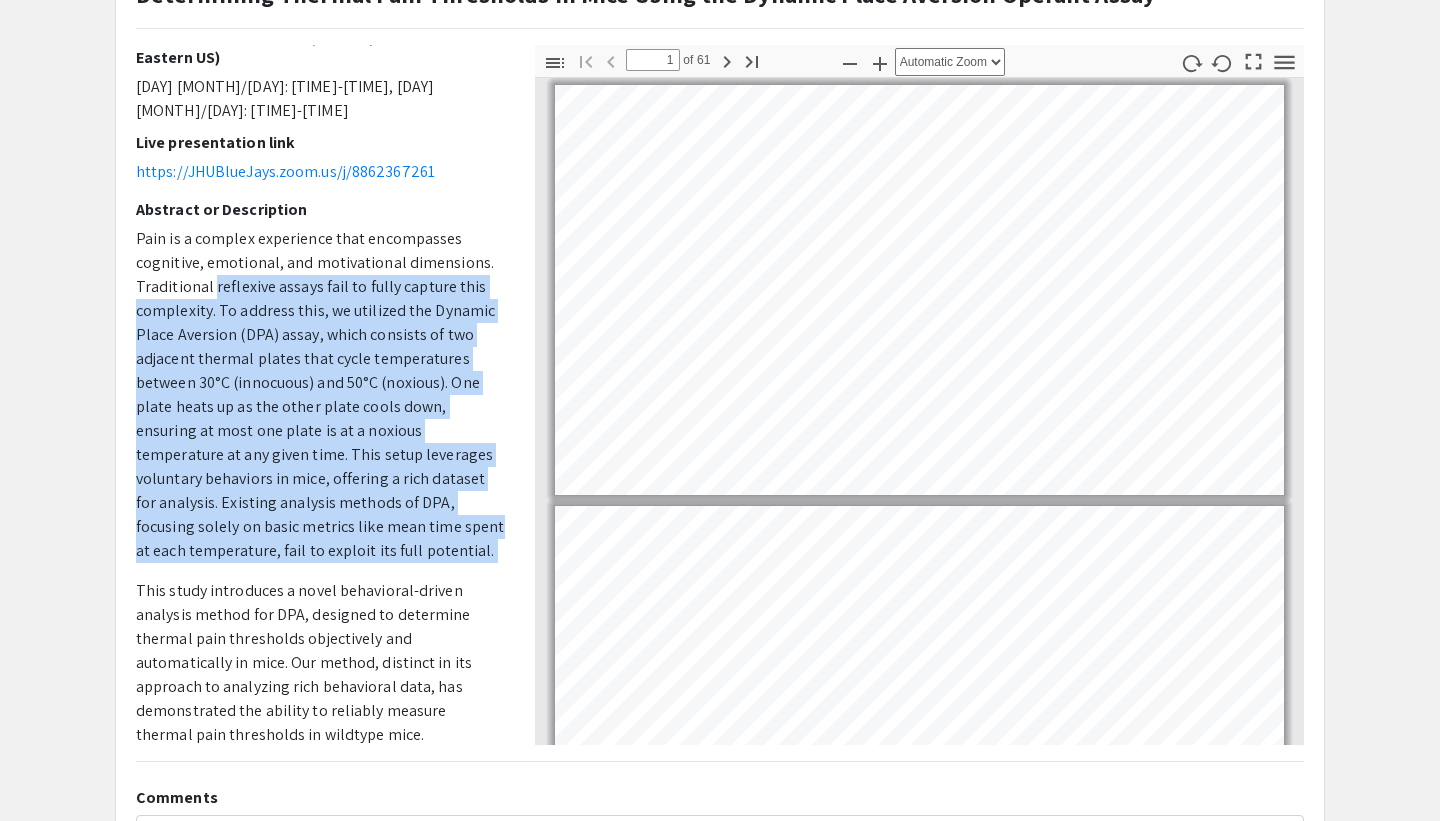click on "Pain is a complex experience that encompasses cognitive, emotional, and motivational dimensions. Traditional reflexive assays fail to fully capture this complexity. To address this, we utilized the Dynamic Place Aversion (DPA) assay, which consists of two adjacent thermal plates that cycle temperatures between 30°C (innocuous) and 50°C (noxious). One plate heats up as the other plate cools down, ensuring at most one plate is at a noxious temperature at any given time. This setup leverages voluntary behaviors in mice, offering a rich dataset for analysis. Existing analysis methods of DPA, focusing solely on basic metrics like mean time spent at each temperature, fail to exploit its full potential." 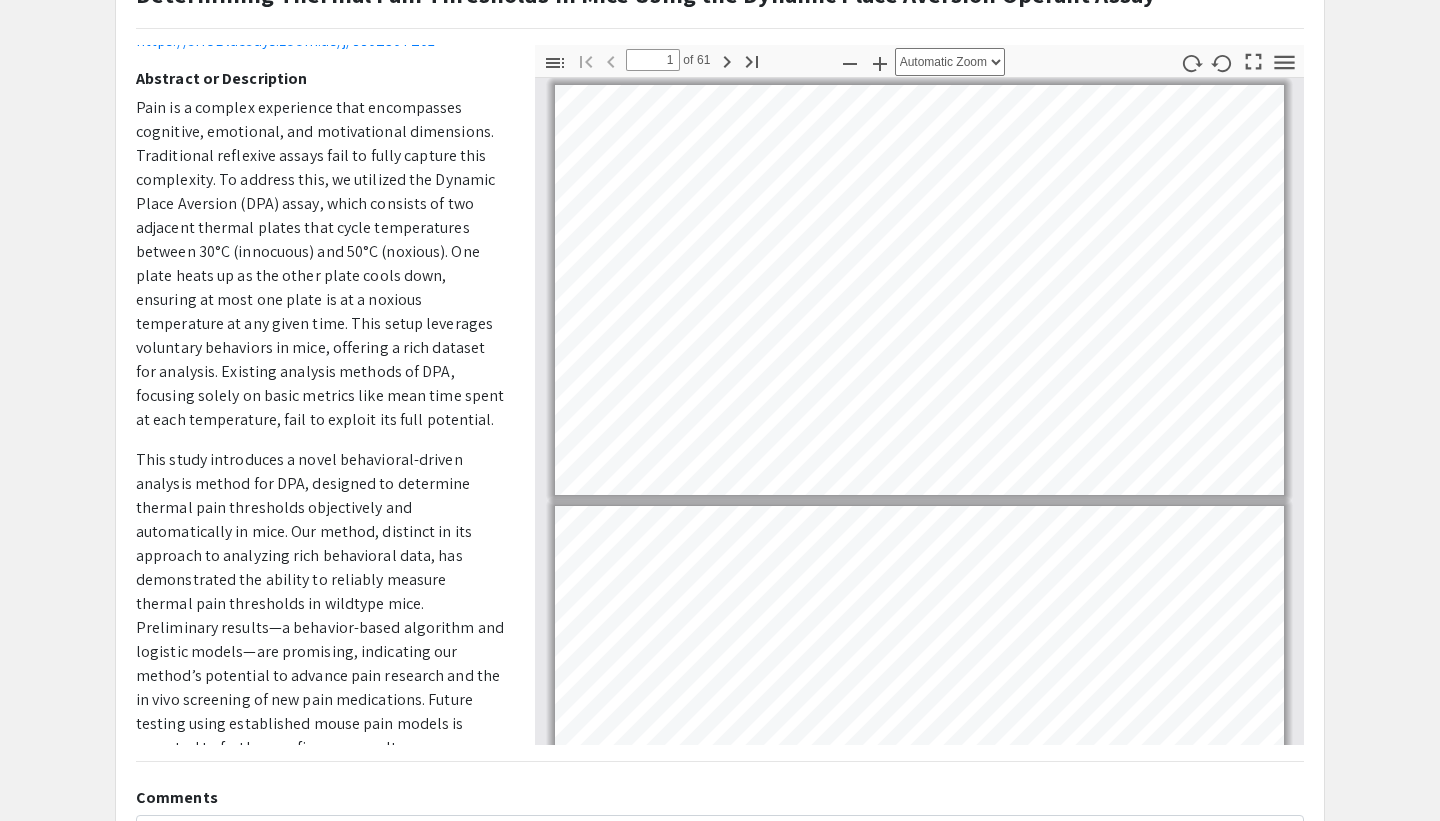 scroll, scrollTop: 638, scrollLeft: 0, axis: vertical 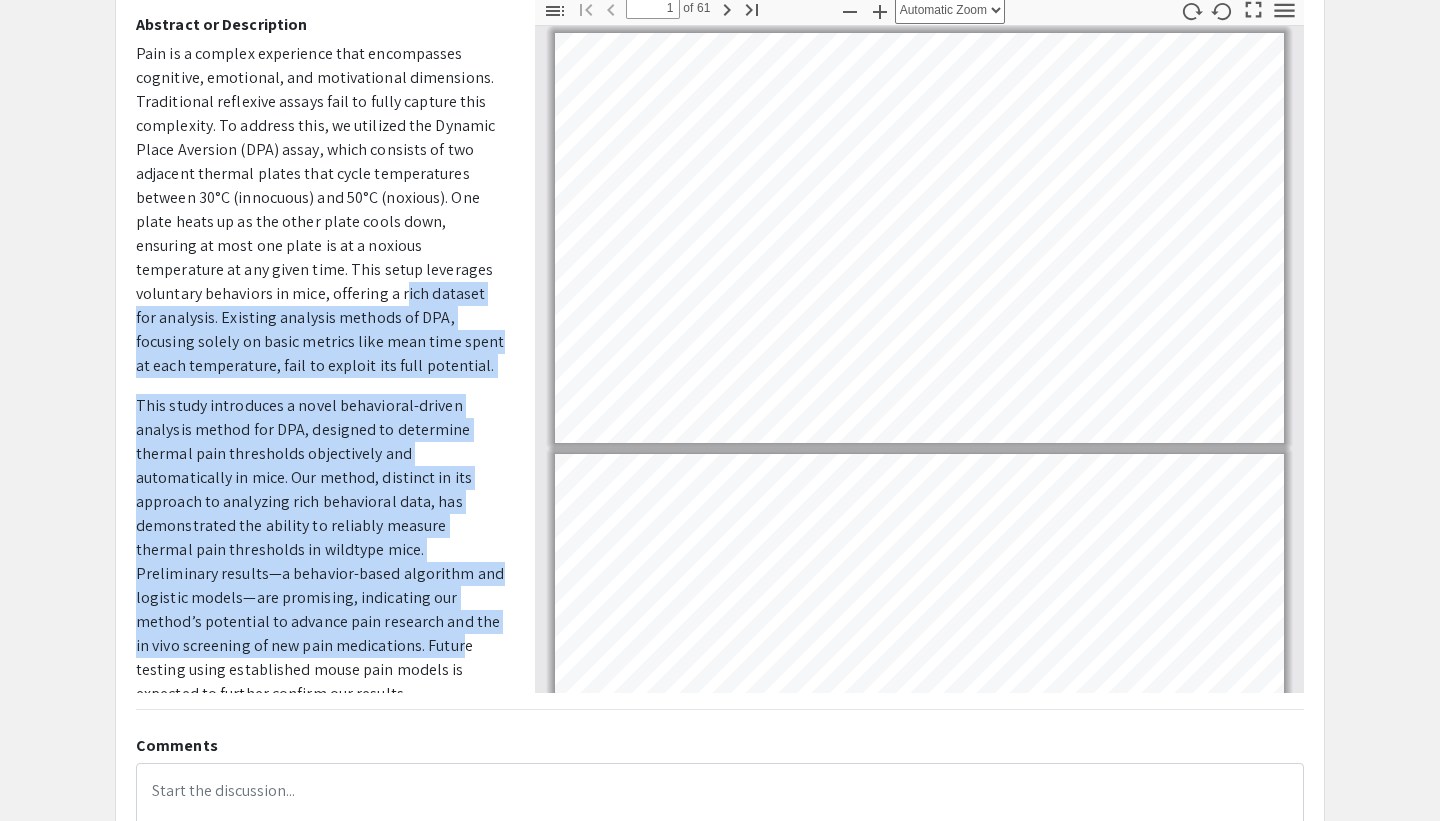 drag, startPoint x: 264, startPoint y: 256, endPoint x: 258, endPoint y: 631, distance: 375.048 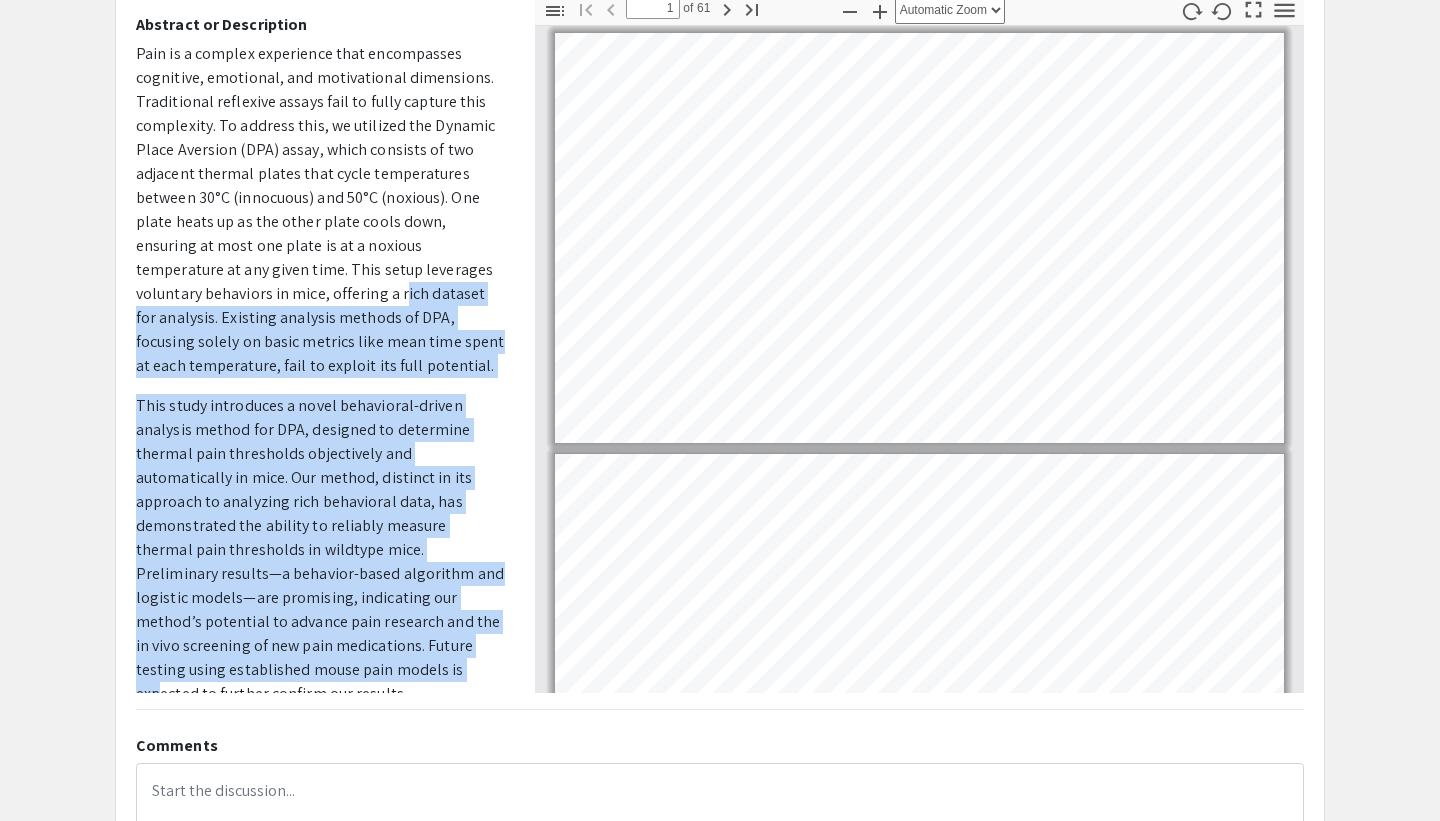 click on "This study introduces a novel behavioral-driven analysis method for DPA, designed to determine thermal pain thresholds objectively and automatically in mice. Our method, distinct in its approach to analyzing rich behavioral data, has demonstrated the ability to reliably measure thermal pain thresholds in wildtype mice. Preliminary results—a behavior-based algorithm and logistic models—are promising, indicating our method’s potential to advance pain research and the in vivo screening of new pain medications. Future testing using established mouse pain models is expected to further confirm our results." 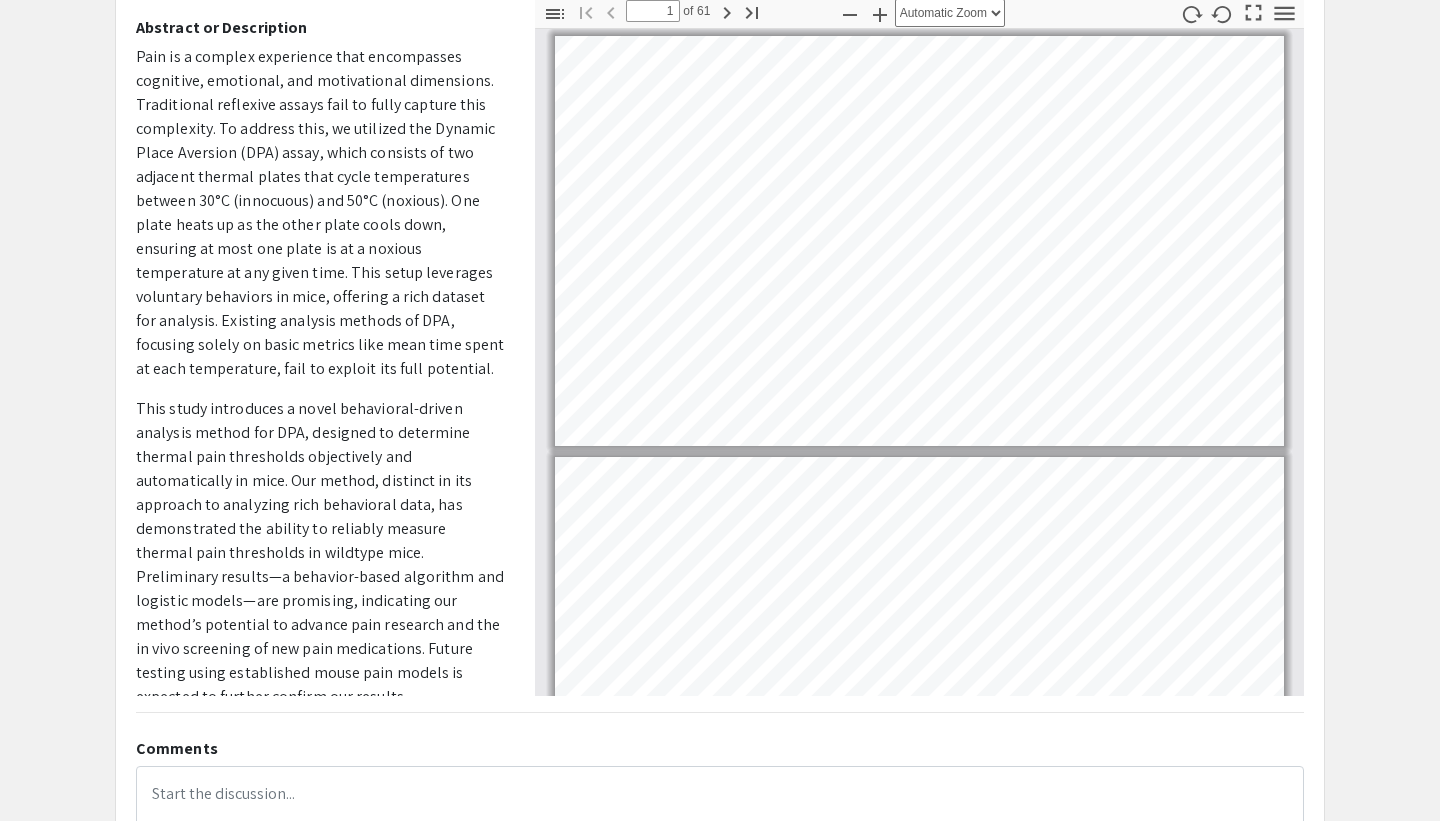scroll, scrollTop: 216, scrollLeft: 0, axis: vertical 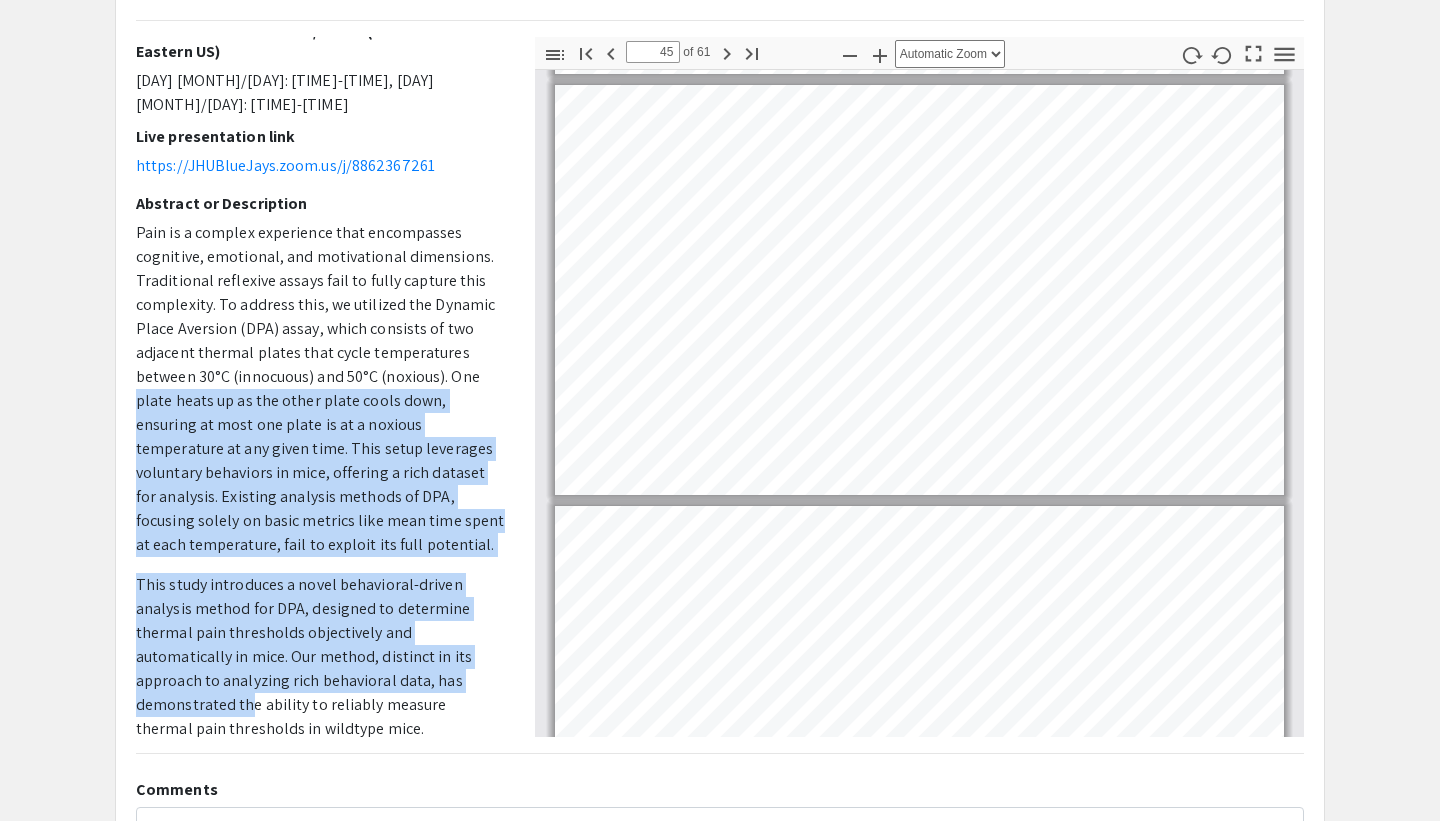 drag, startPoint x: 484, startPoint y: 536, endPoint x: 484, endPoint y: 668, distance: 132 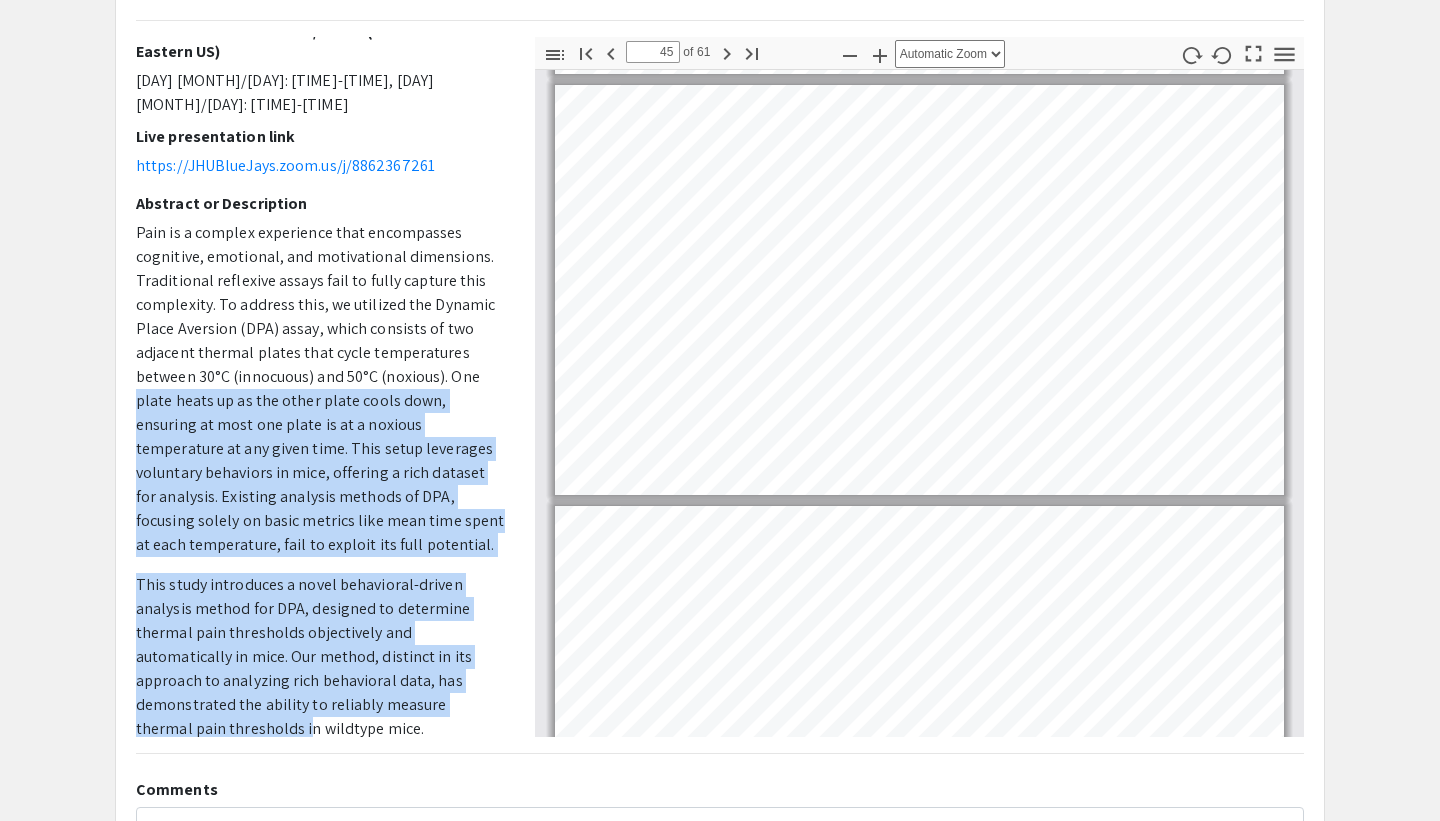 click on "This study introduces a novel behavioral-driven analysis method for DPA, designed to determine thermal pain thresholds objectively and automatically in mice. Our method, distinct in its approach to analyzing rich behavioral data, has demonstrated the ability to reliably measure thermal pain thresholds in wildtype mice. Preliminary results—a behavior-based algorithm and logistic models—are promising, indicating our method’s potential to advance pain research and the in vivo screening of new pain medications. Future testing using established mouse pain models is expected to further confirm our results." 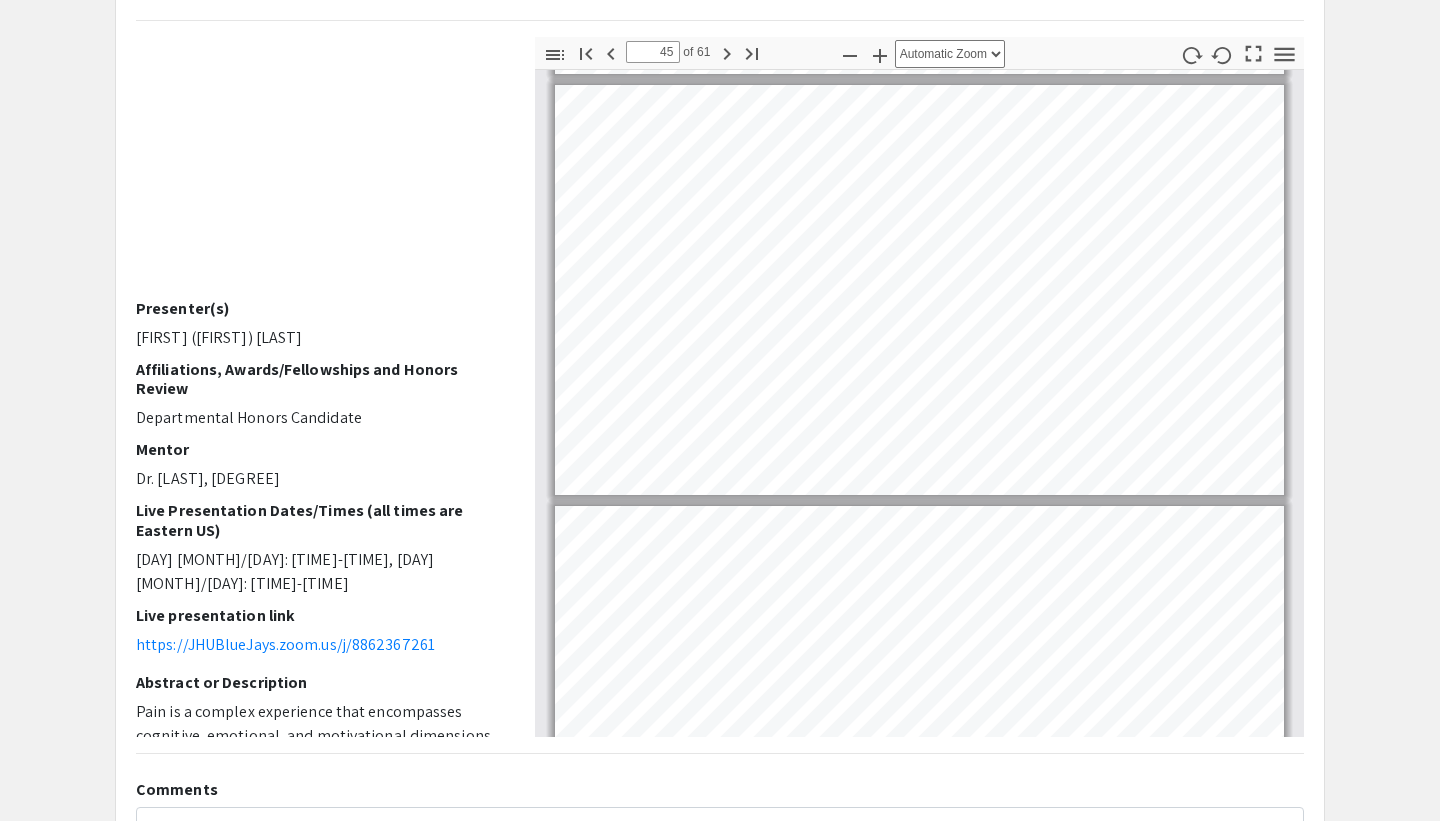 scroll, scrollTop: 0, scrollLeft: 0, axis: both 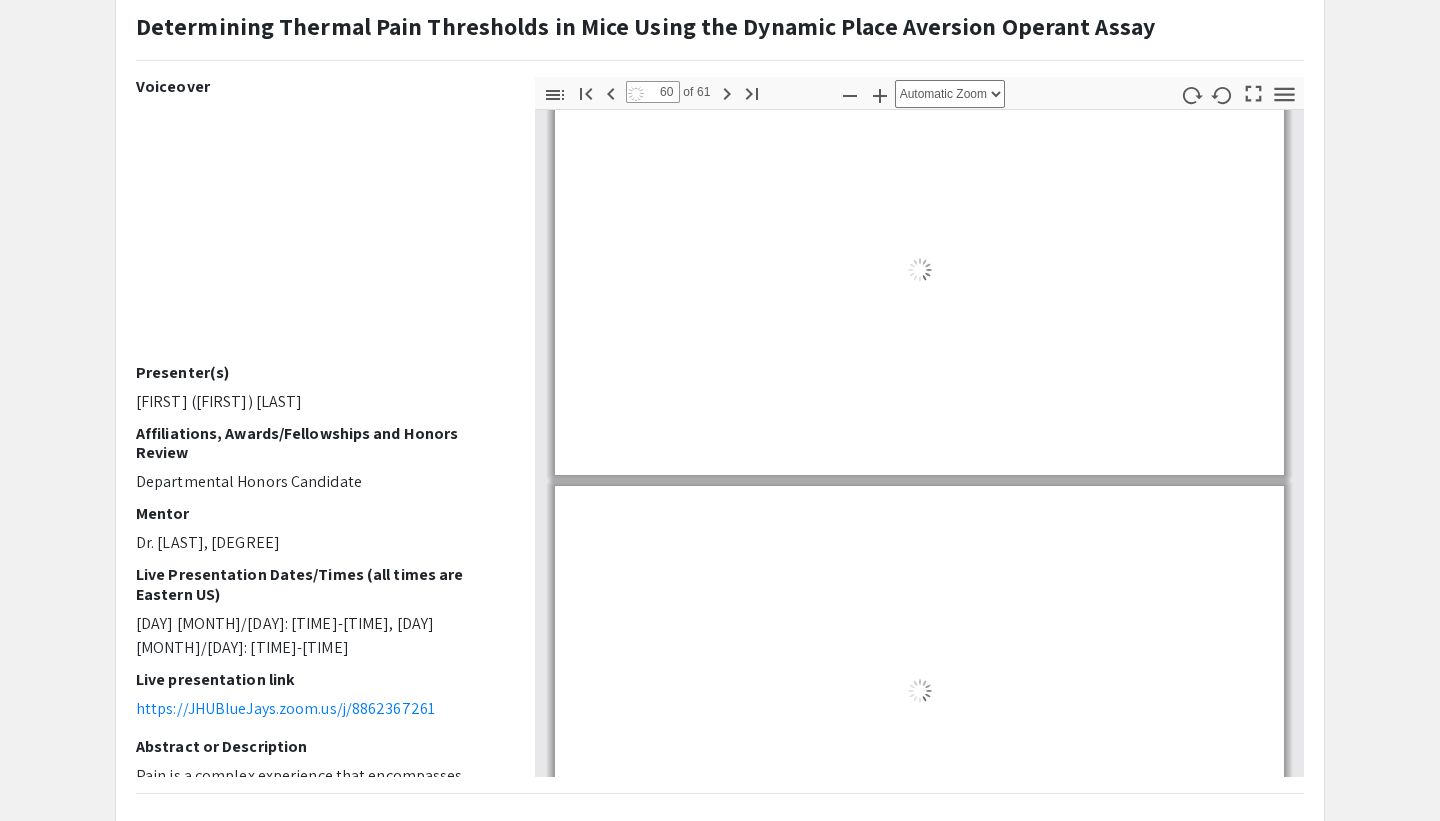 type on "61" 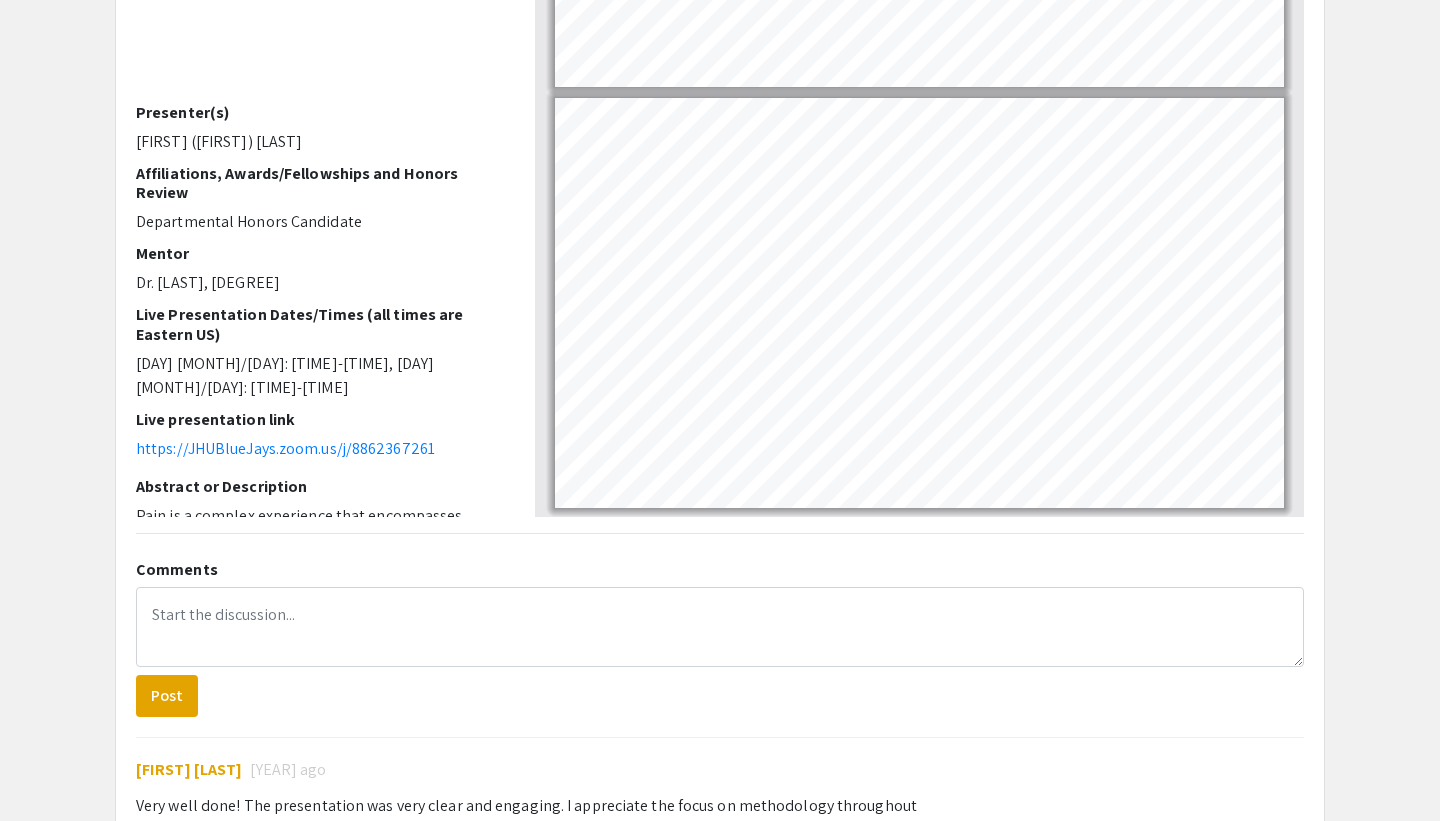 scroll, scrollTop: 0, scrollLeft: 0, axis: both 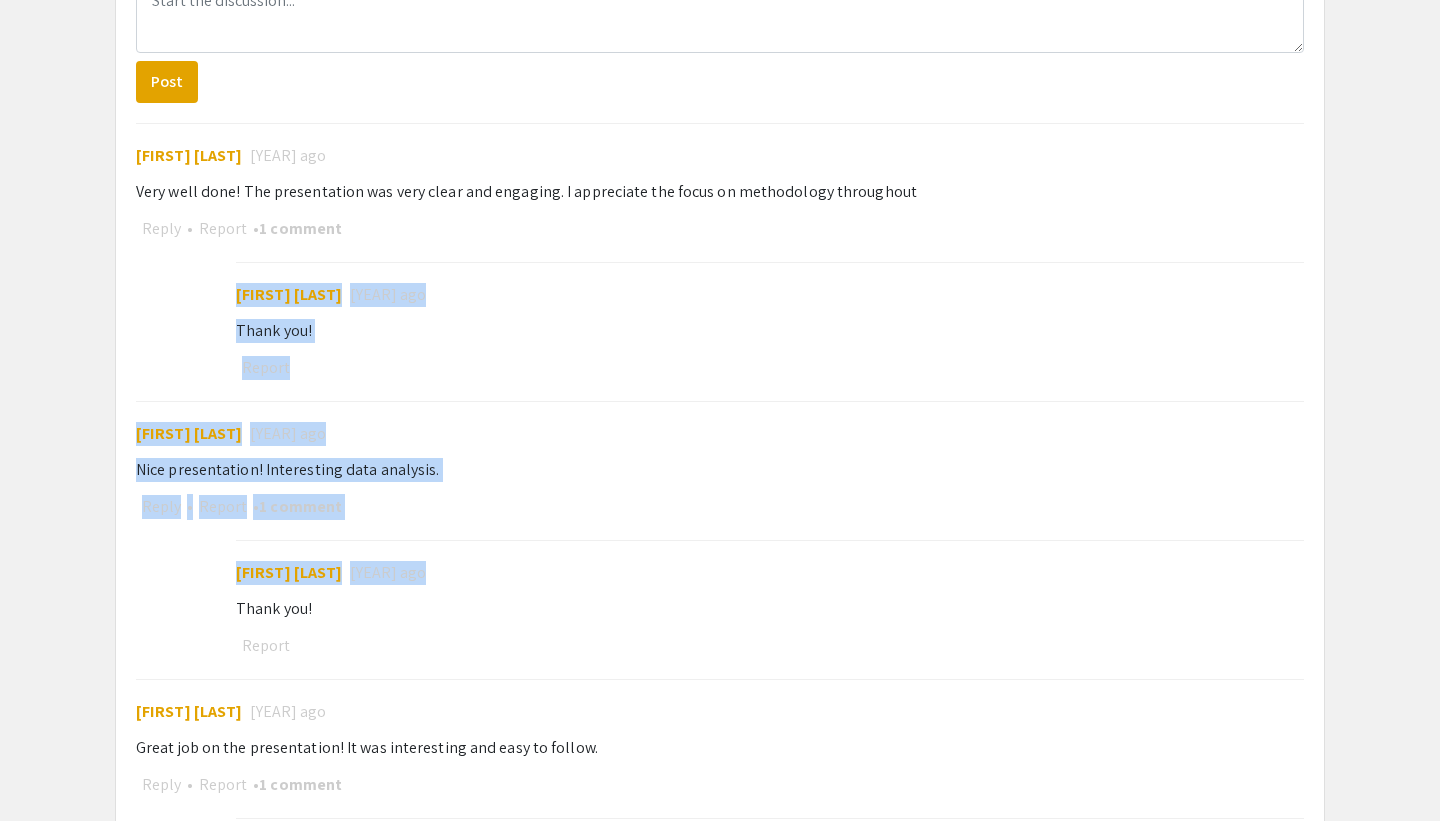 drag, startPoint x: 92, startPoint y: 404, endPoint x: 92, endPoint y: 724, distance: 320 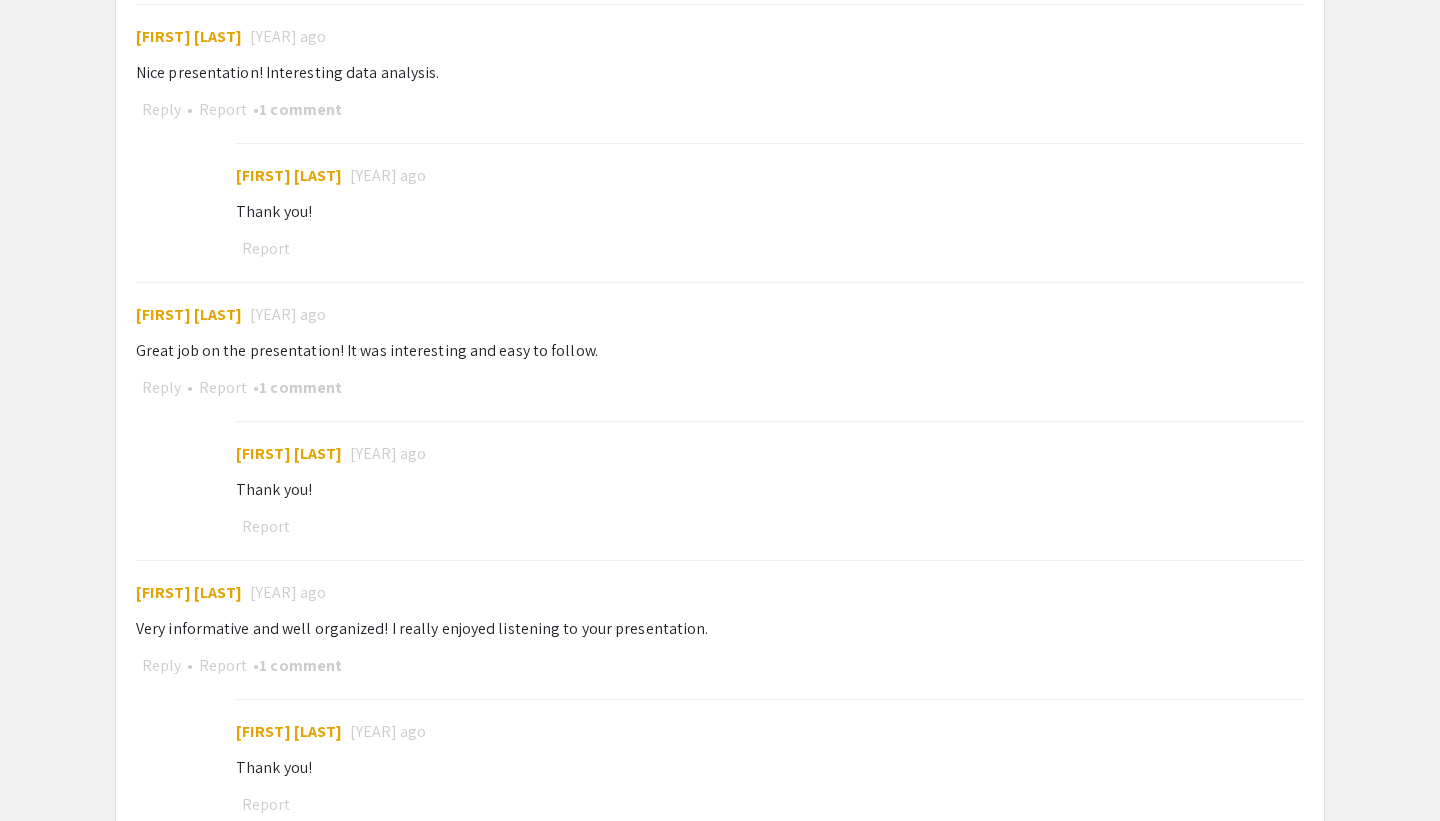 scroll, scrollTop: 1428, scrollLeft: 0, axis: vertical 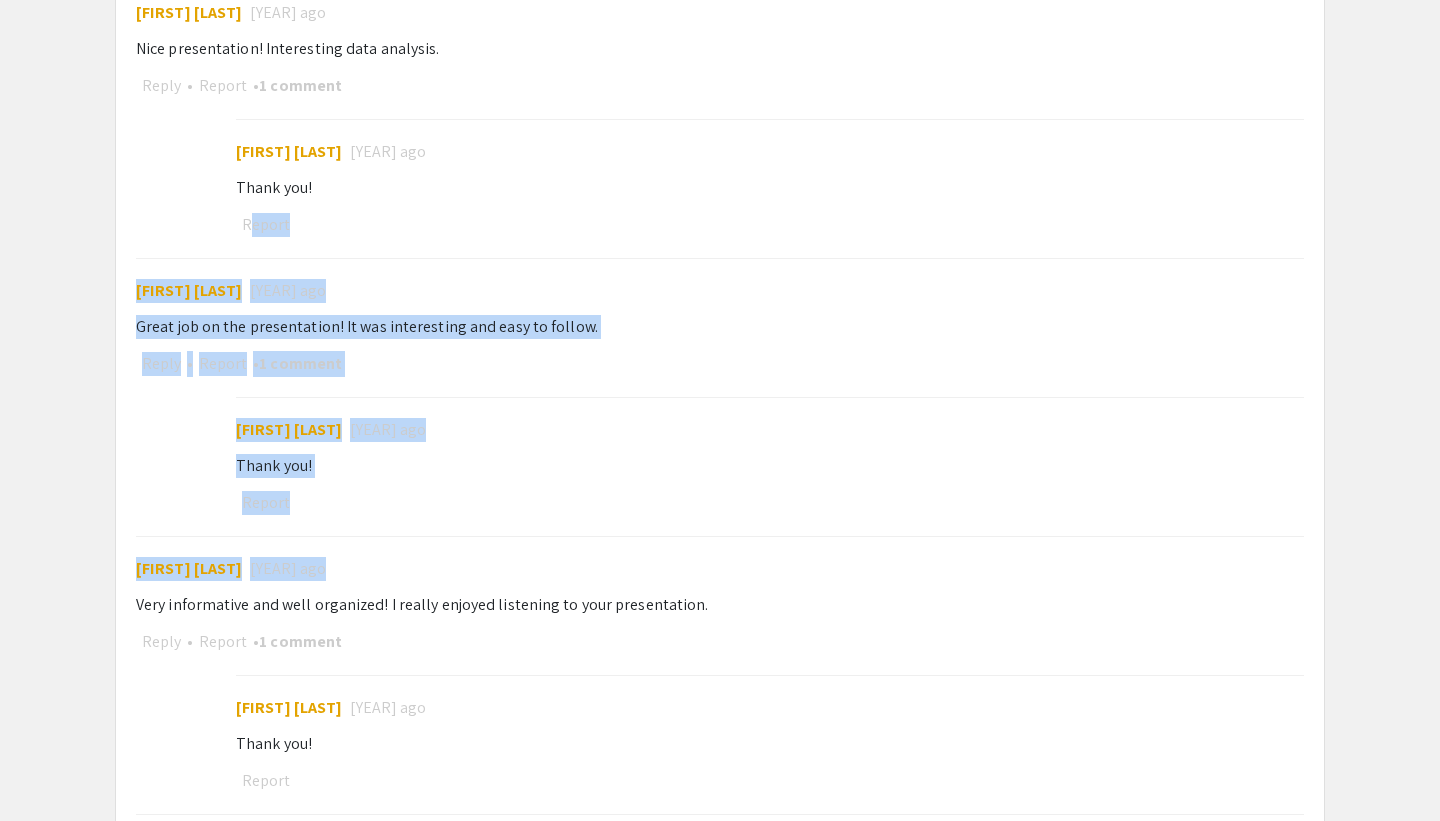 drag, startPoint x: 92, startPoint y: 724, endPoint x: 92, endPoint y: 338, distance: 386 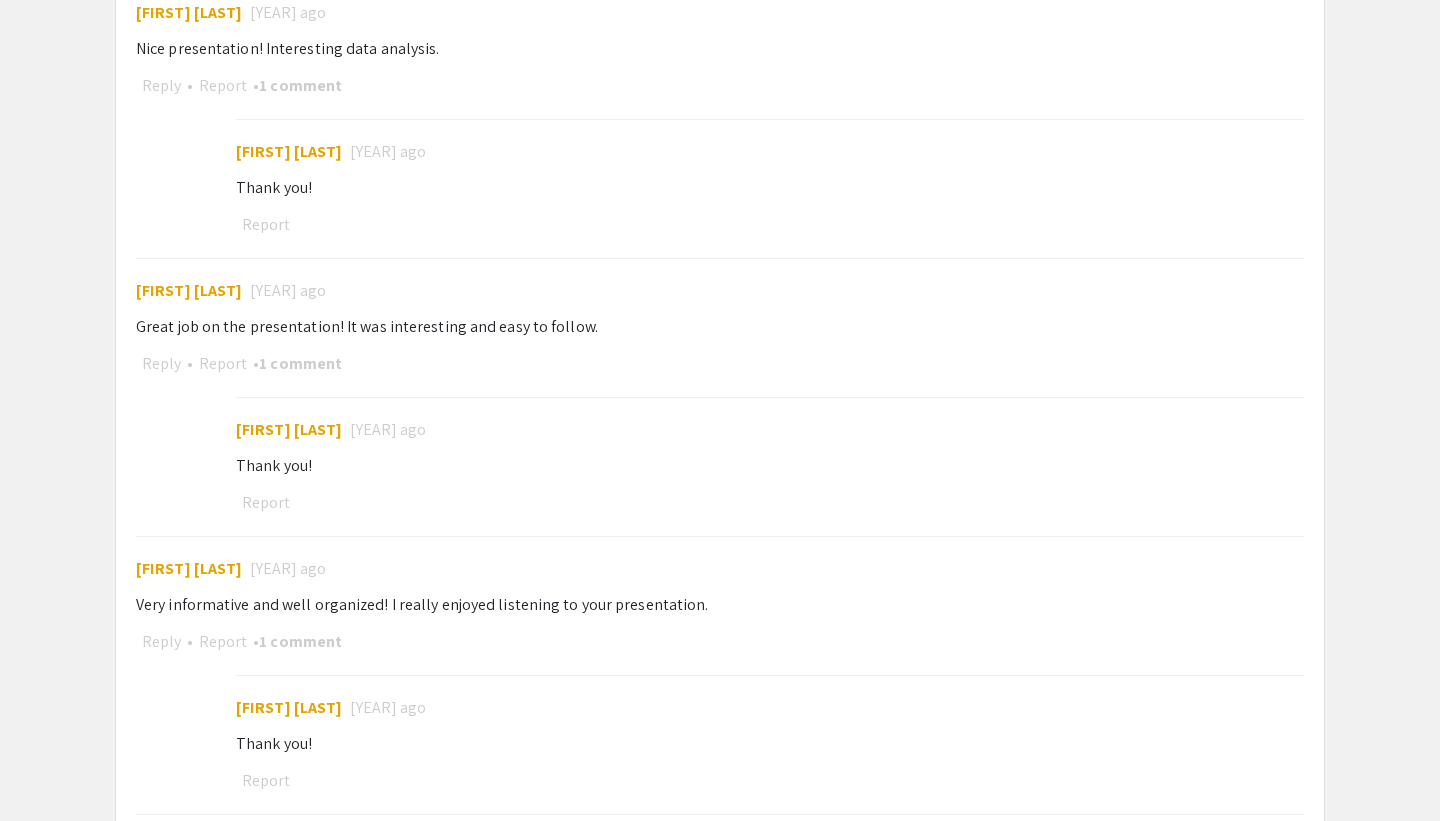 click on "Determining Thermal Pain Thresholds in Mice Using the Dynamic Place Aversion Operant Assay Voiceover Presenter(s) [FIRST] ([FIRST]) [LAST] Affiliations, Awards/Fellowships and Honors Review Departmental Honors Candidate Mentor Dr. [FIRST] [LAST], PhD, MSc Live Presentation Dates/Times (all times are Eastern US) Tues 4/16: 11am-noon, Fri 4/19: 3pm-4pm Live presentation link https://JHUBlueJays.zoom.us/j/8862367261 Abstract or Description Thumbnails Document Outline Attachments Layers Current Outline Item Toggle Sidebar Find Go to First Page Previous 61 of 61 Next Go to Last Page Zoom Out Zoom In Automatic Zoom Actual Size Page Fit Page Width 50% 100% 125% 150% 200% 300% 400% NaN% Hand Tool Text Selection Tool Presentation Mode Open Print Download Current View Tools Presentation Mode Open Print Download Current View Go to First Page Previous Next Go to Last Page Rotate Clockwise Rotate Counterclockwise Text Selection Tool Hand Tool Page Scrolling Vertical Scrolling Horizontal Scrolling Wrapped Scrolling" 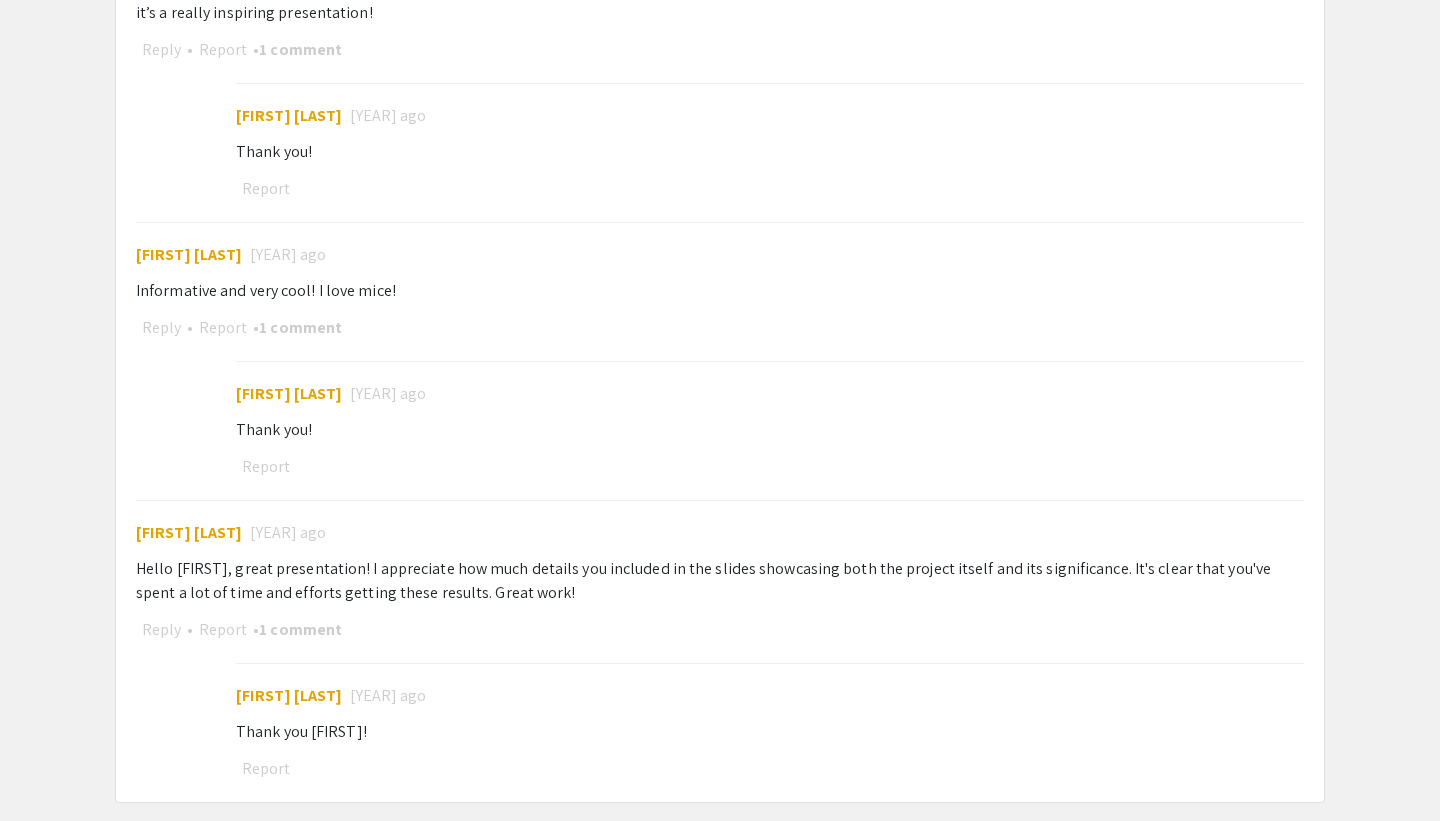 scroll, scrollTop: 2668, scrollLeft: 0, axis: vertical 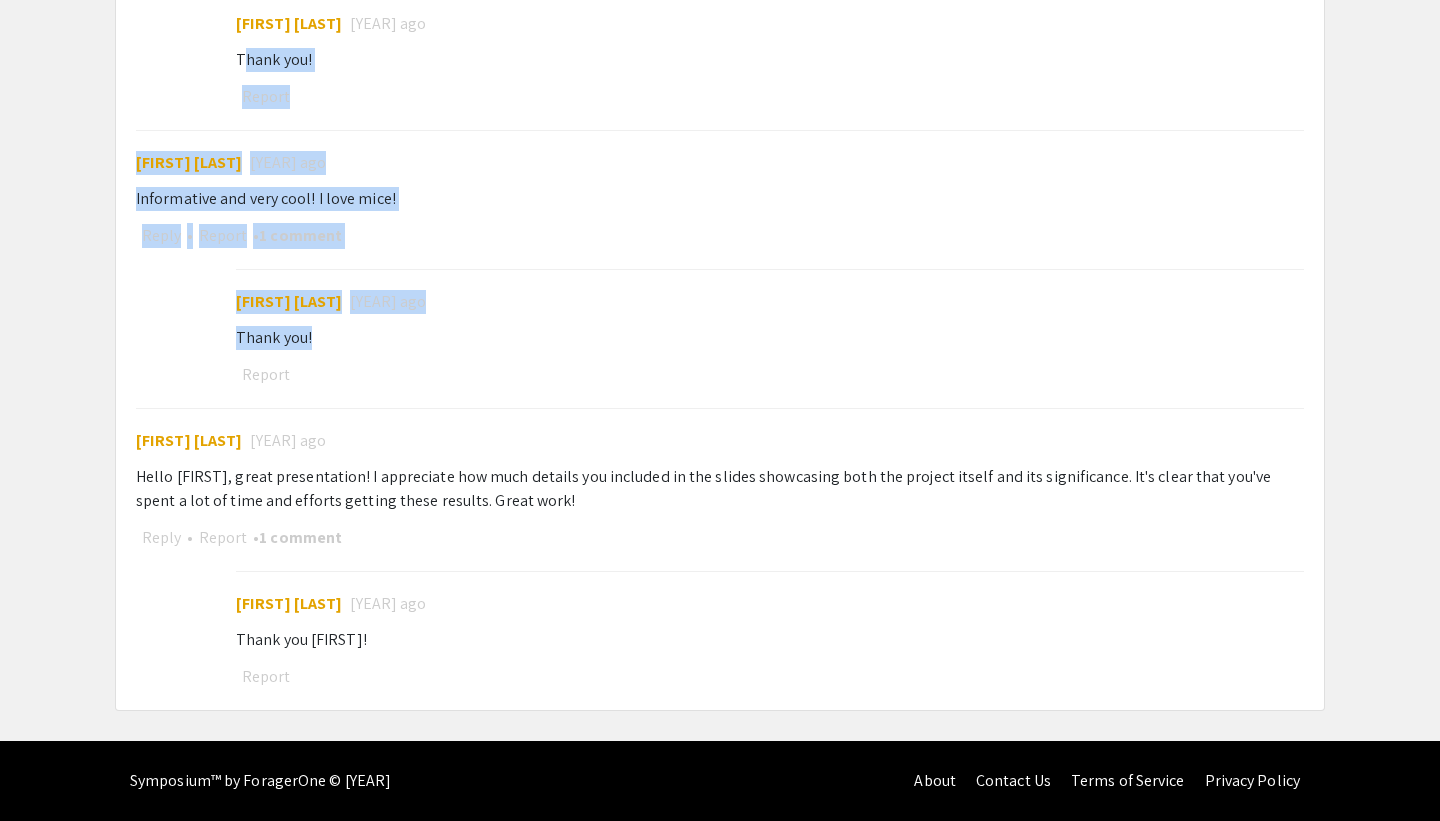 drag, startPoint x: 74, startPoint y: 161, endPoint x: 85, endPoint y: 480, distance: 319.1896 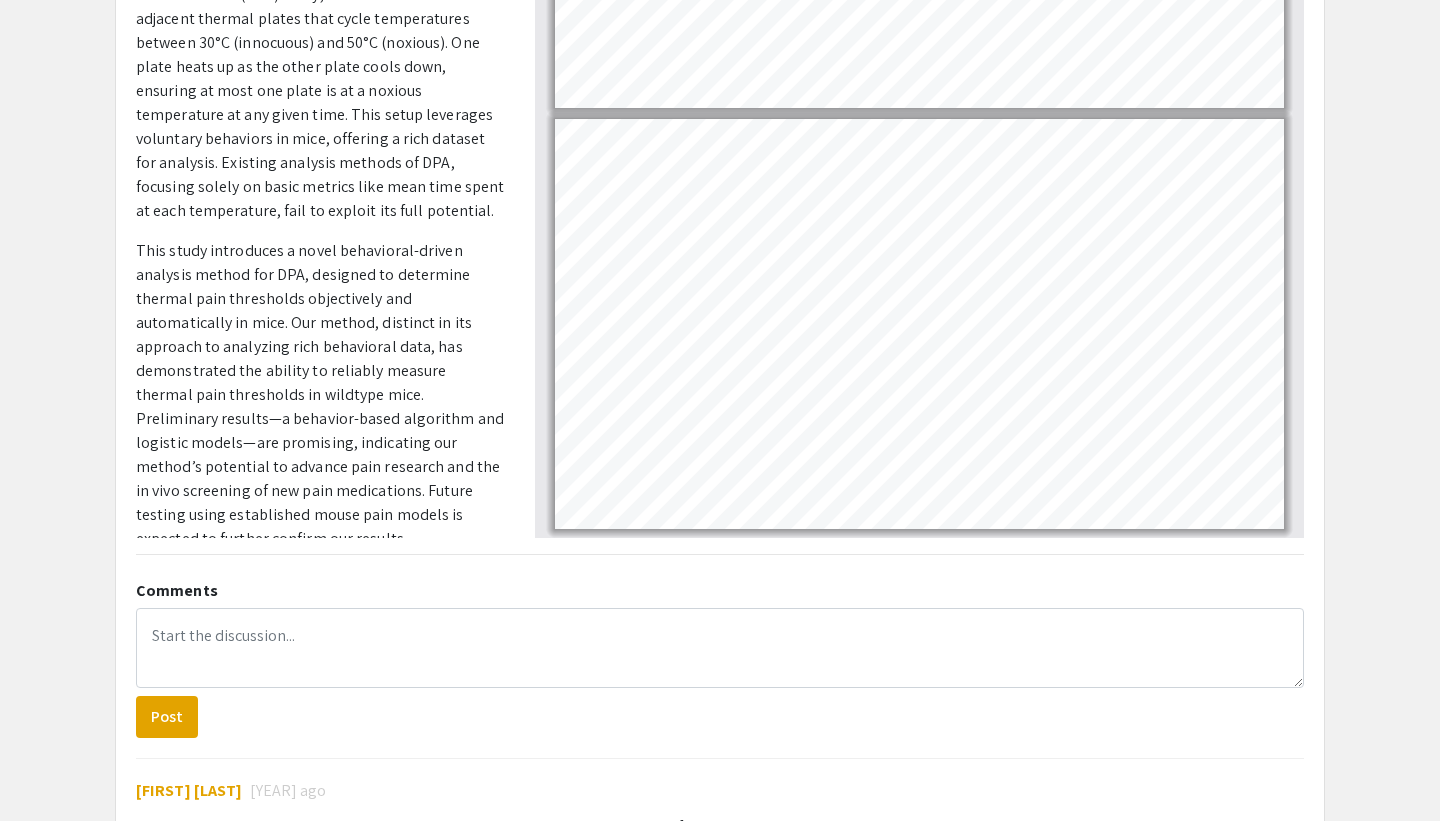 scroll, scrollTop: 0, scrollLeft: 0, axis: both 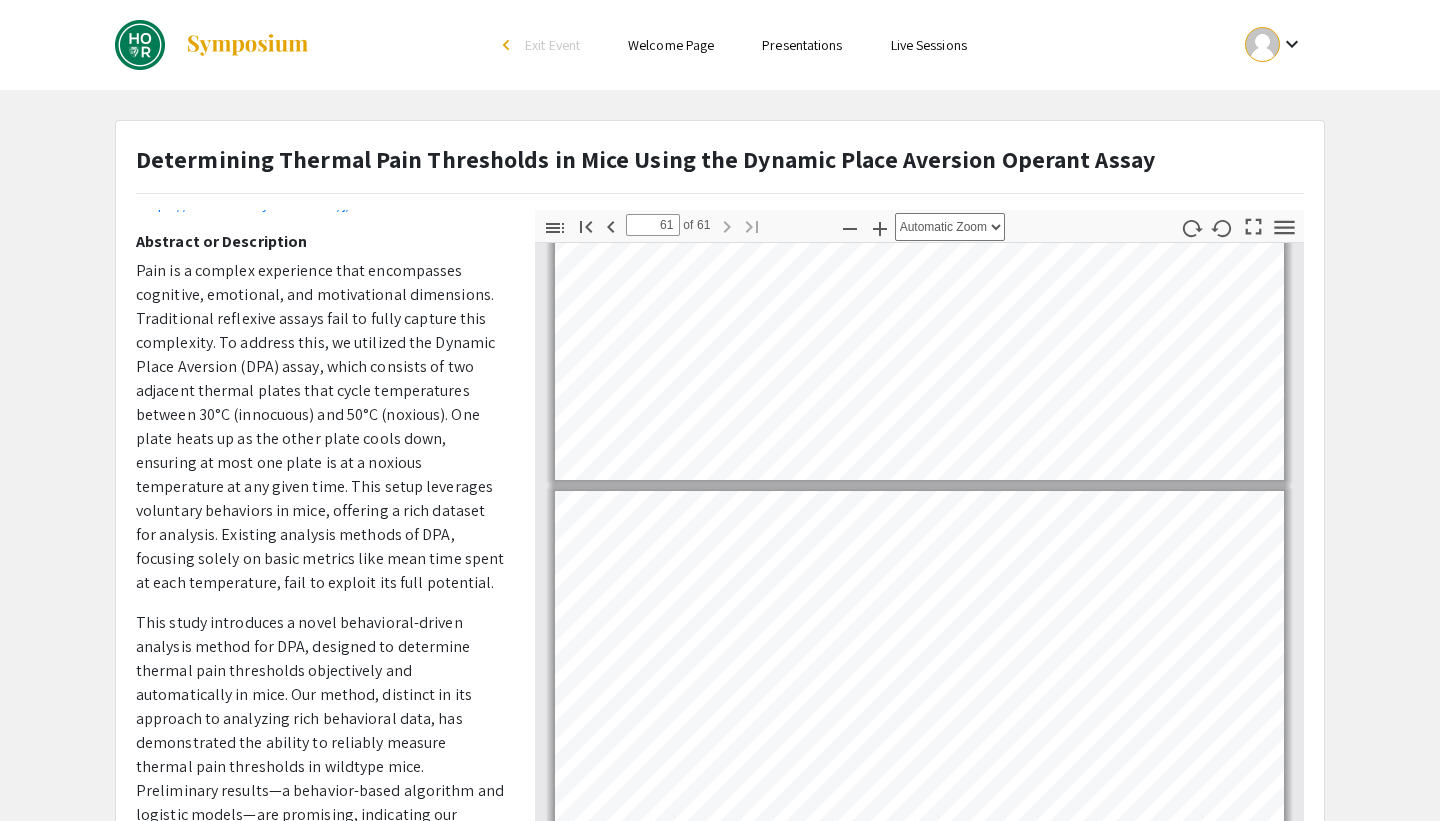 click on "Presentations" at bounding box center (802, 45) 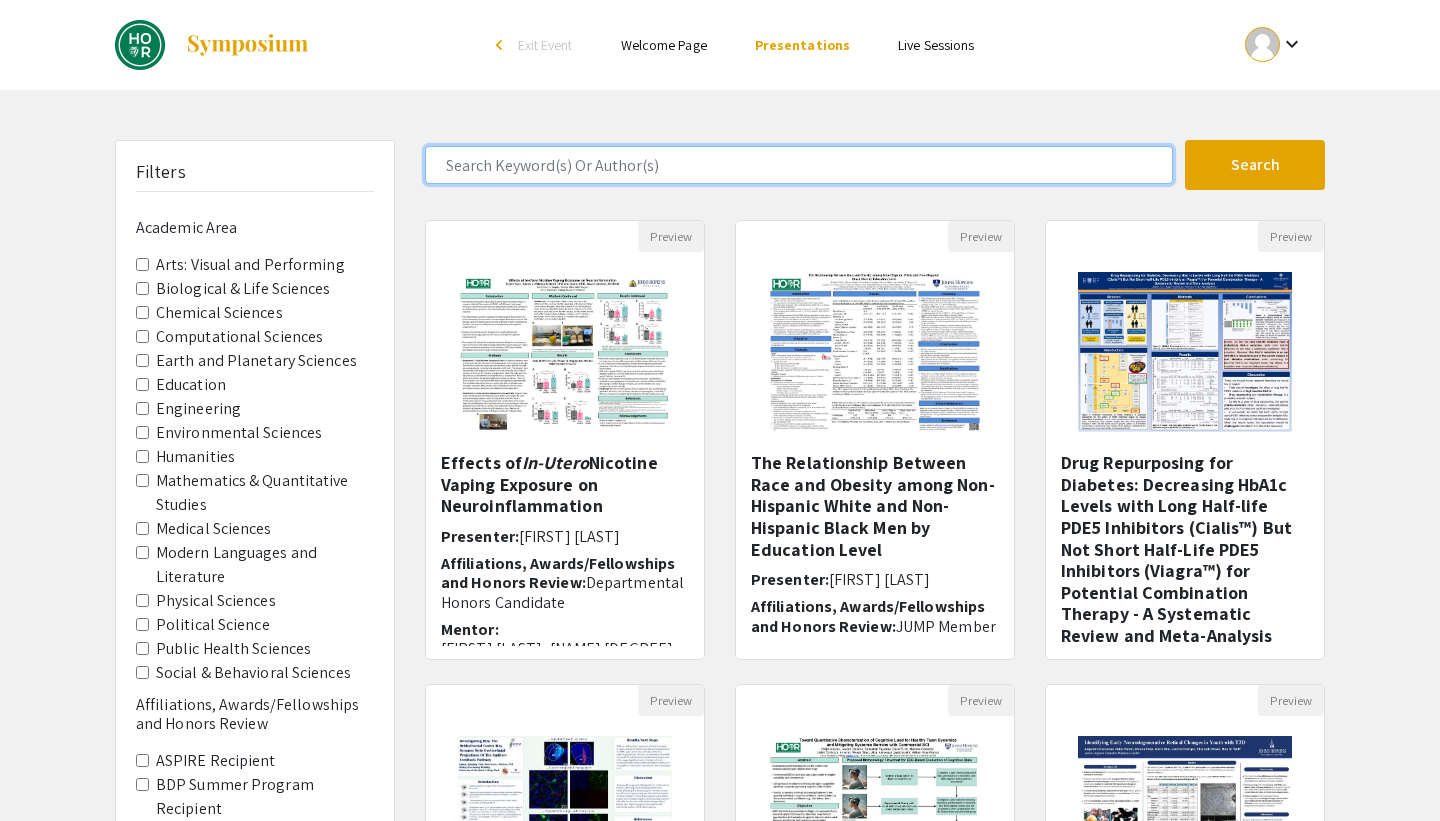 click 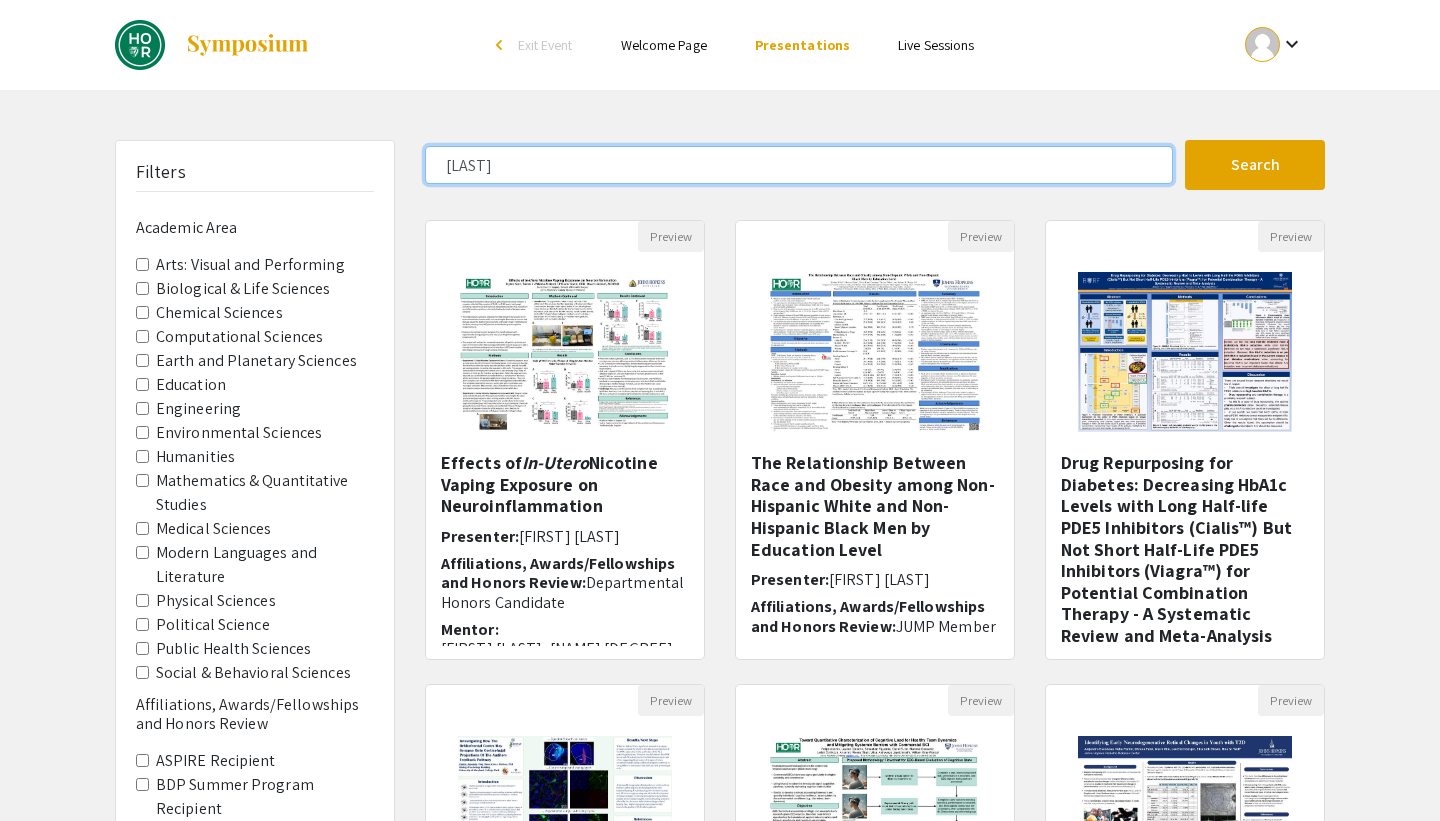 click on "Search" 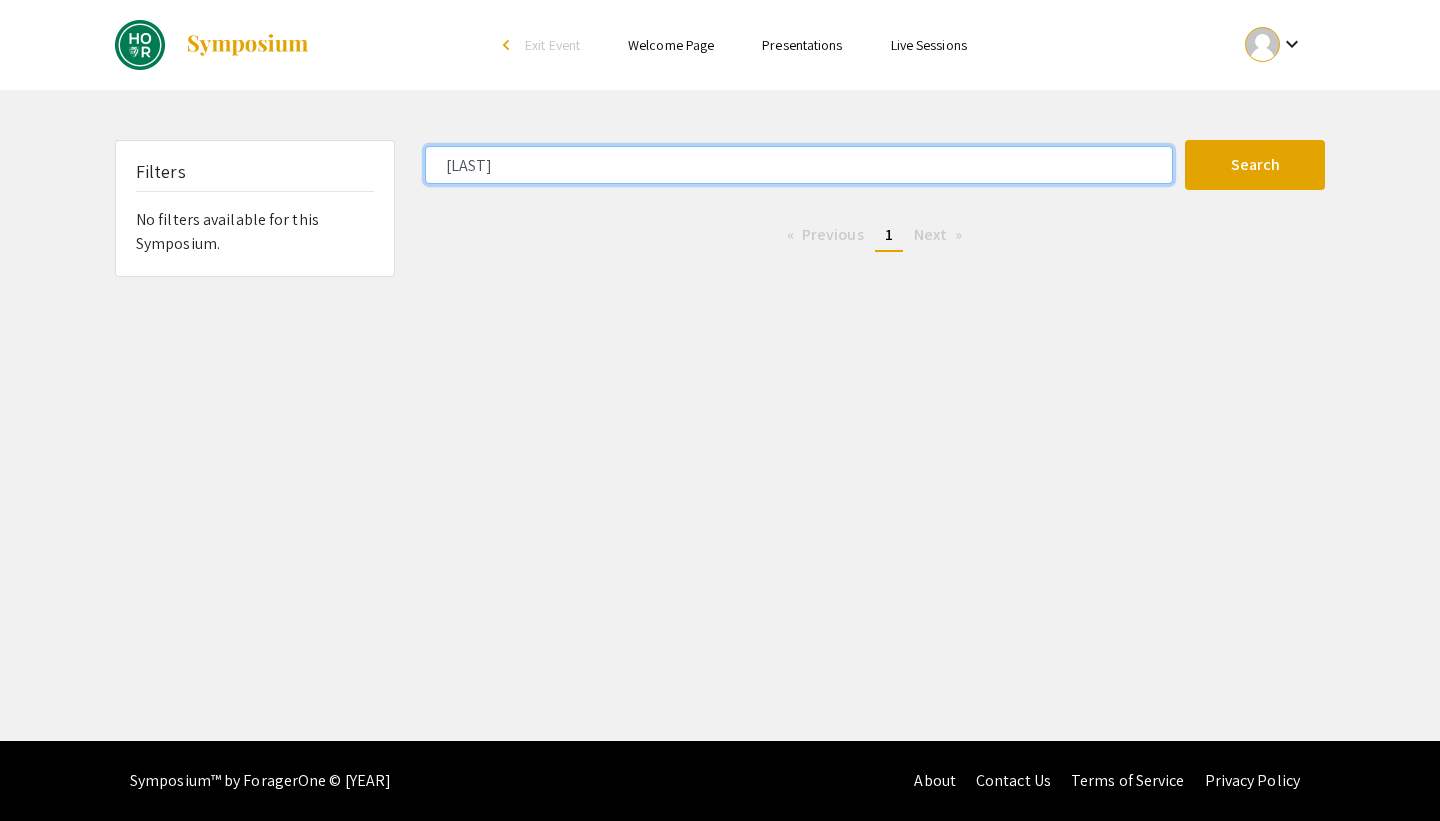 click on "[LAST]" 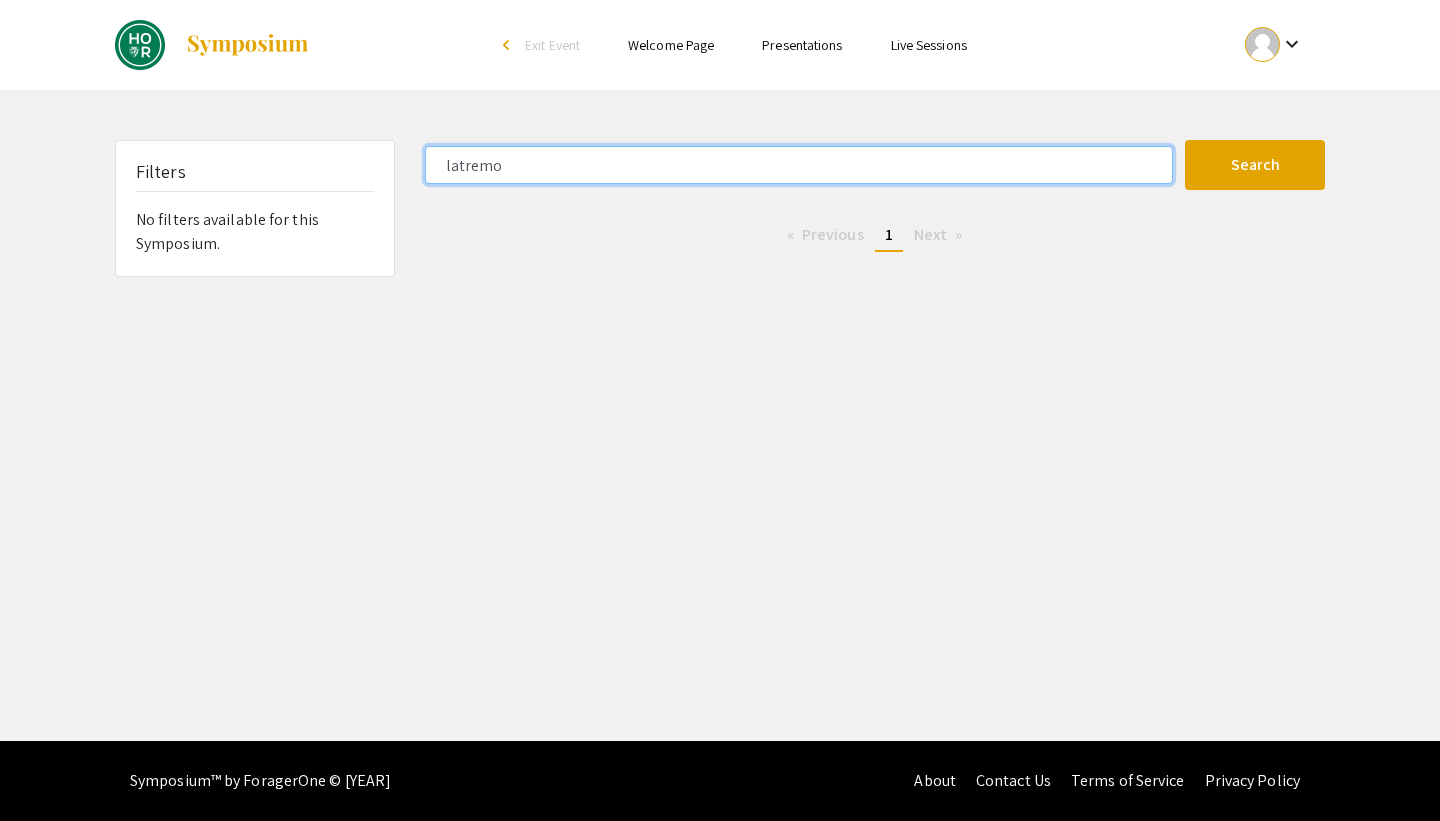 click on "Search" 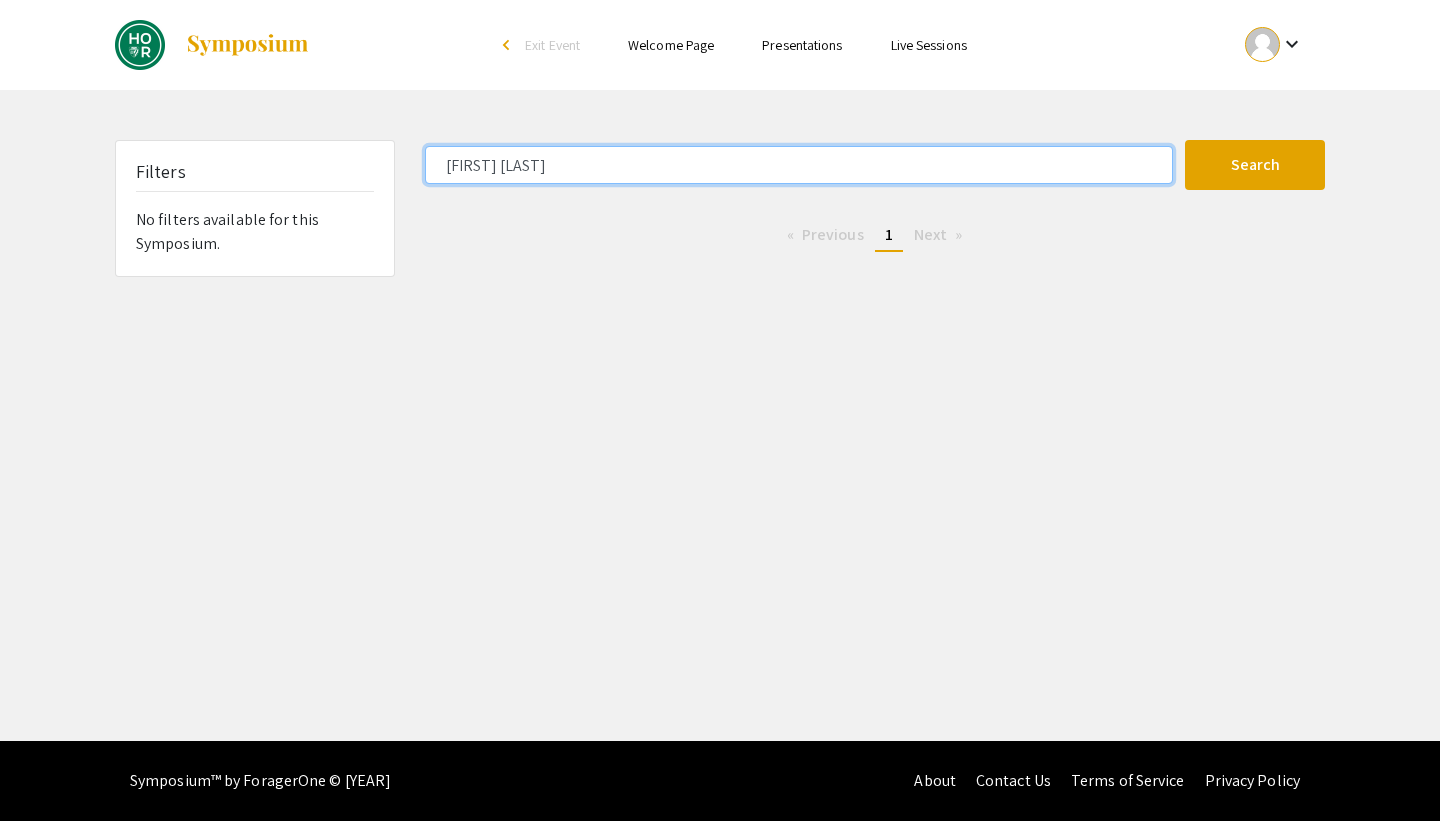 type on "[FIRST] [LAST]" 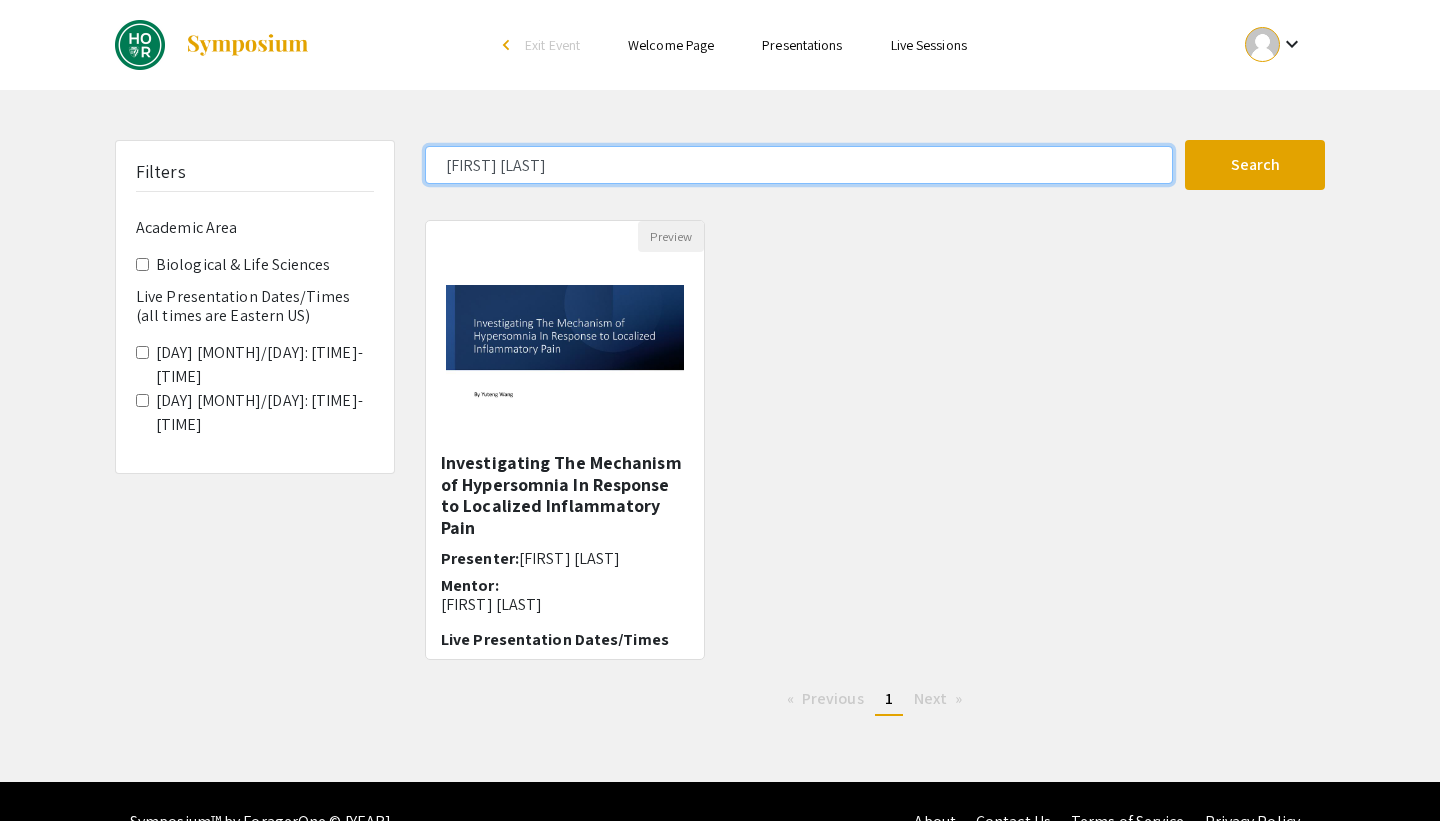 scroll, scrollTop: 41, scrollLeft: 0, axis: vertical 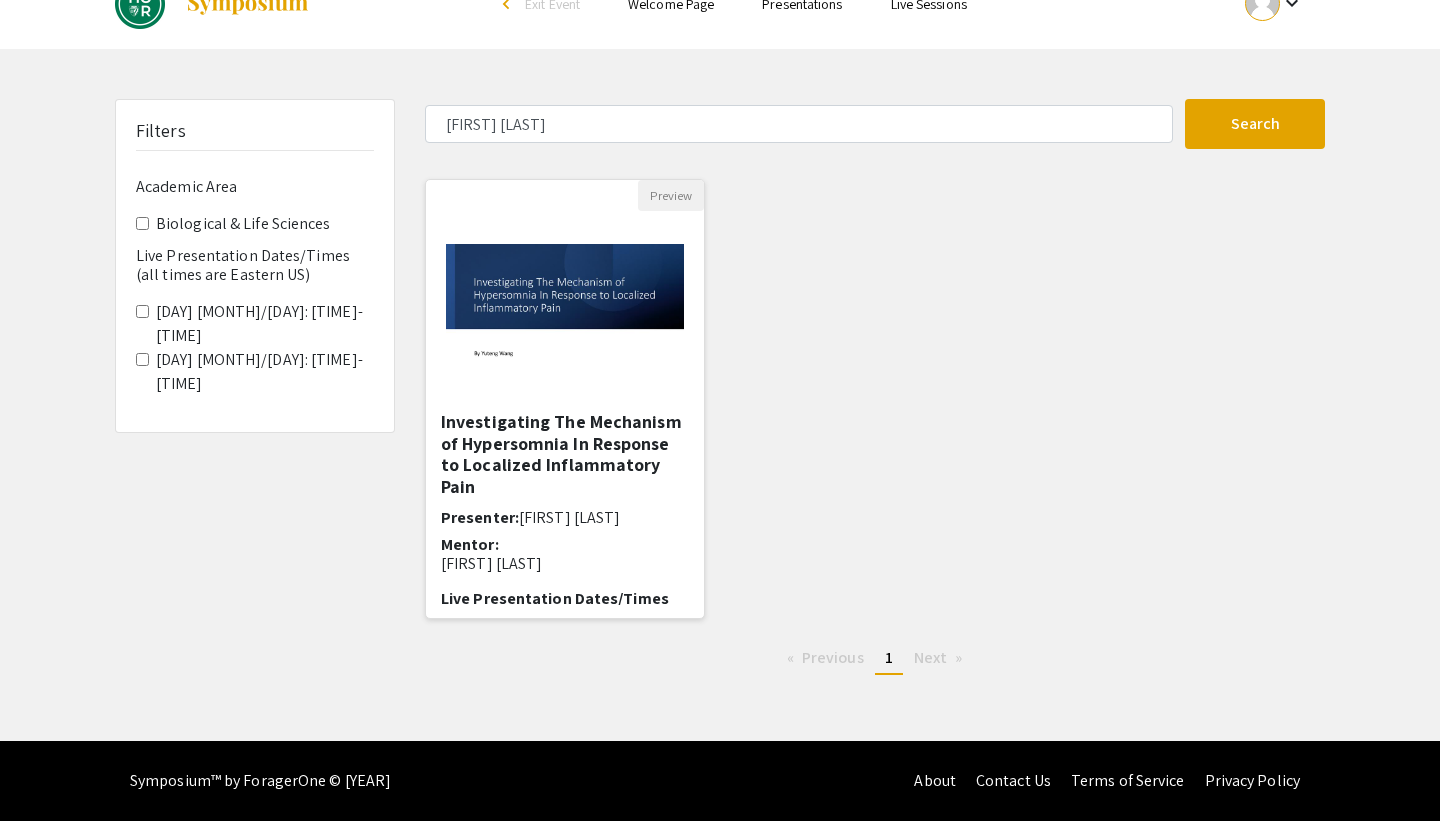 click on "Investigating The Mechanism of Hypersomnia In Response to Localized Inflammatory Pain" at bounding box center [565, 454] 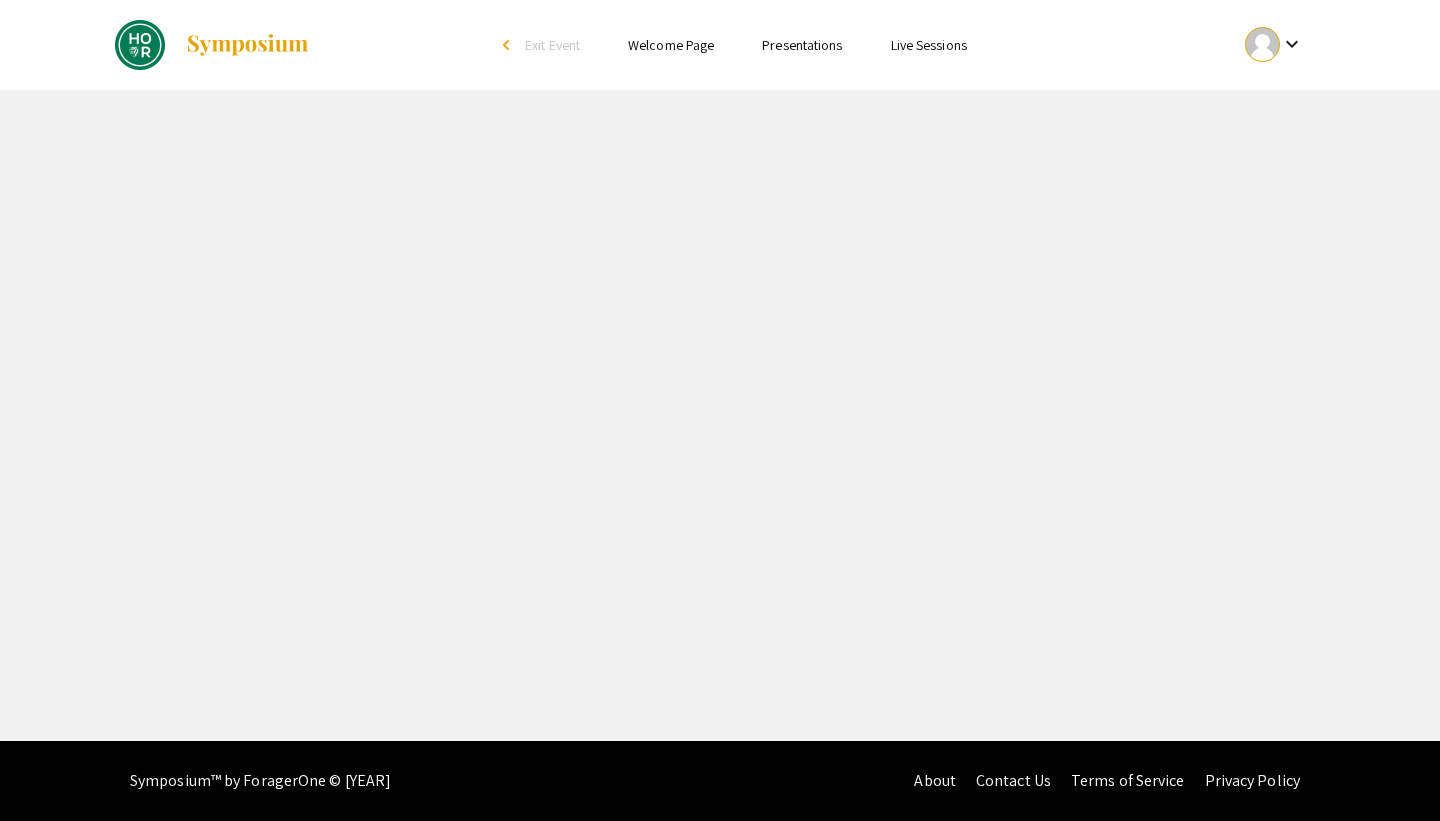 select on "custom" 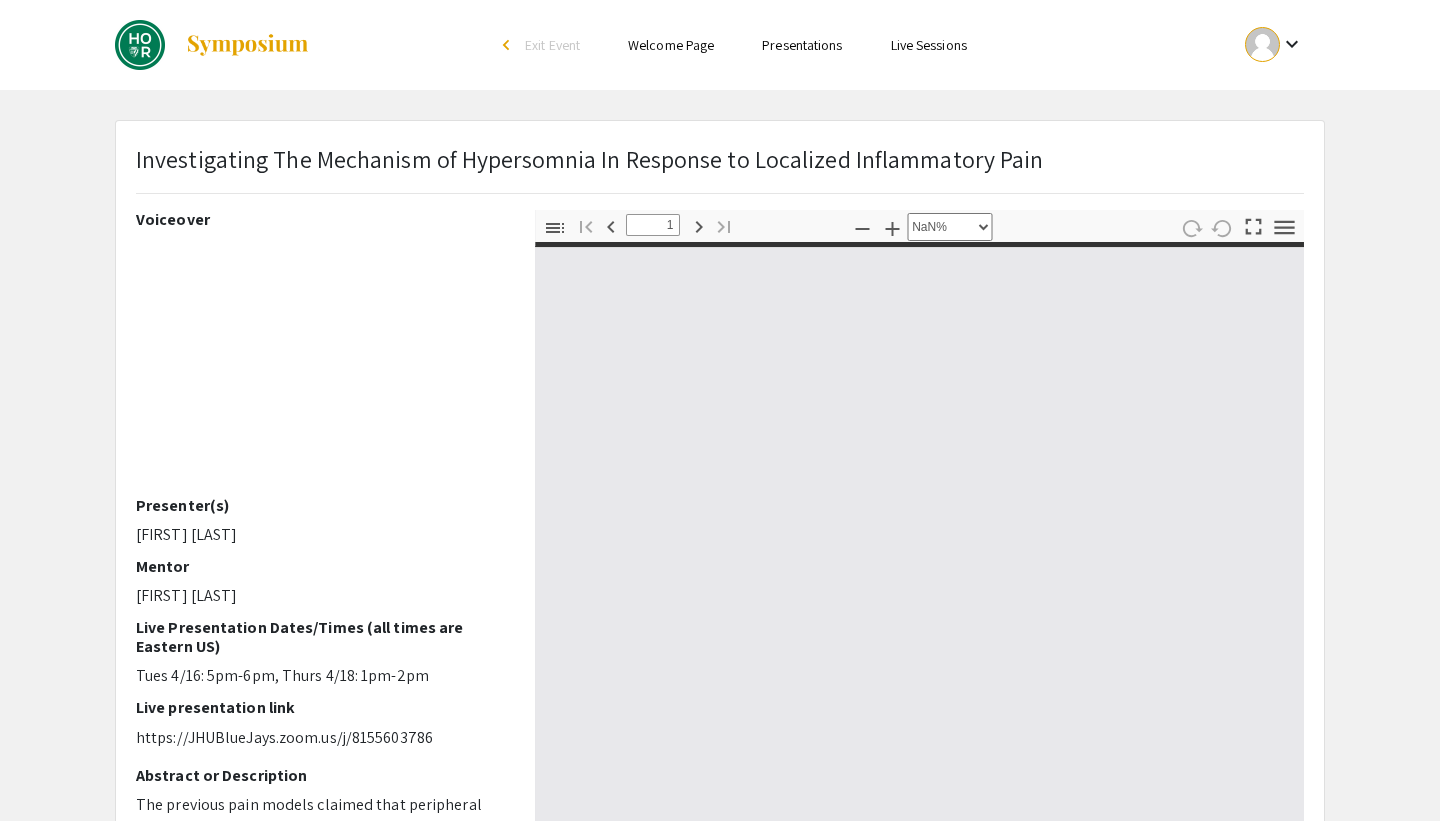 type on "0" 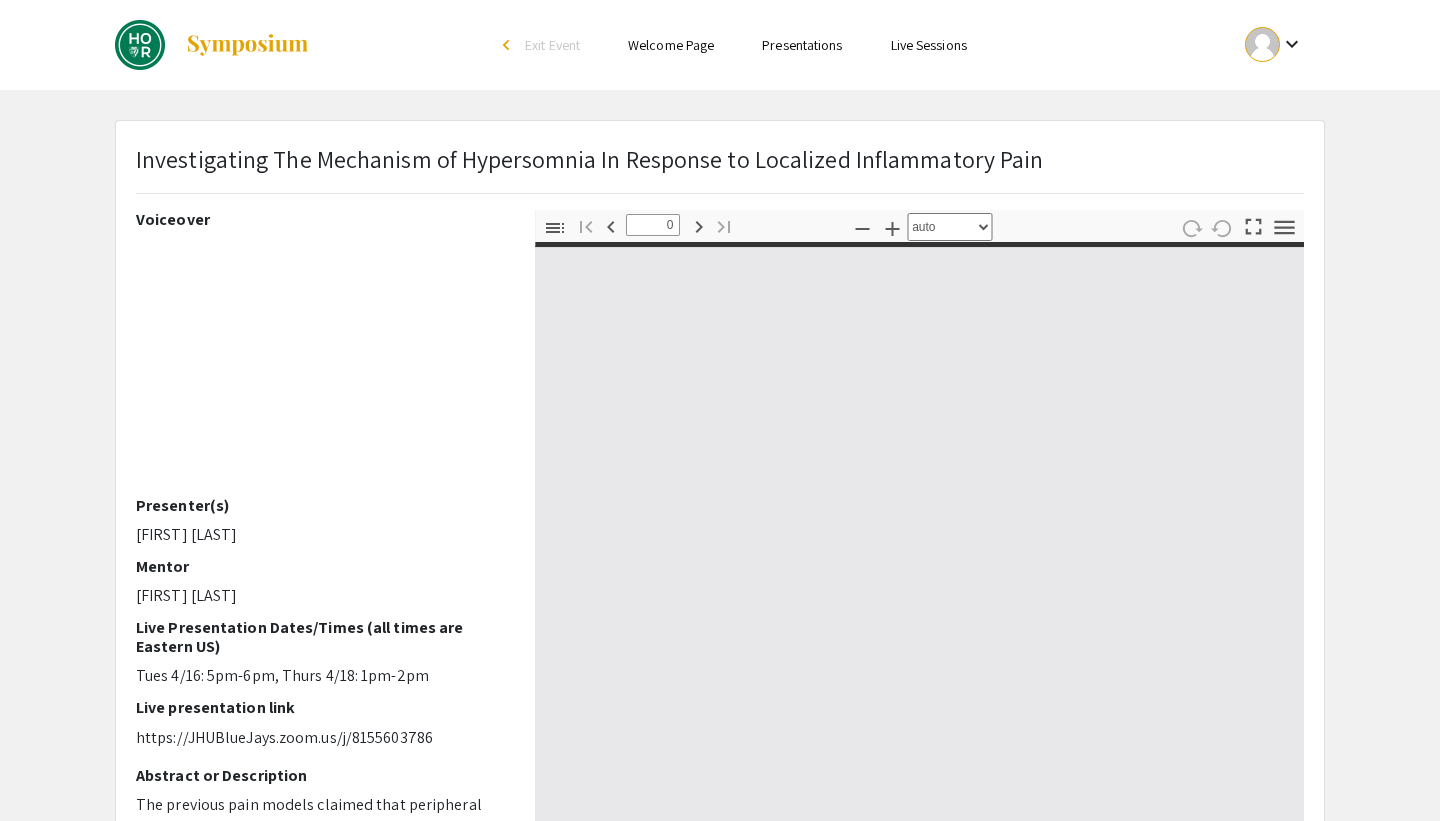 select on "custom" 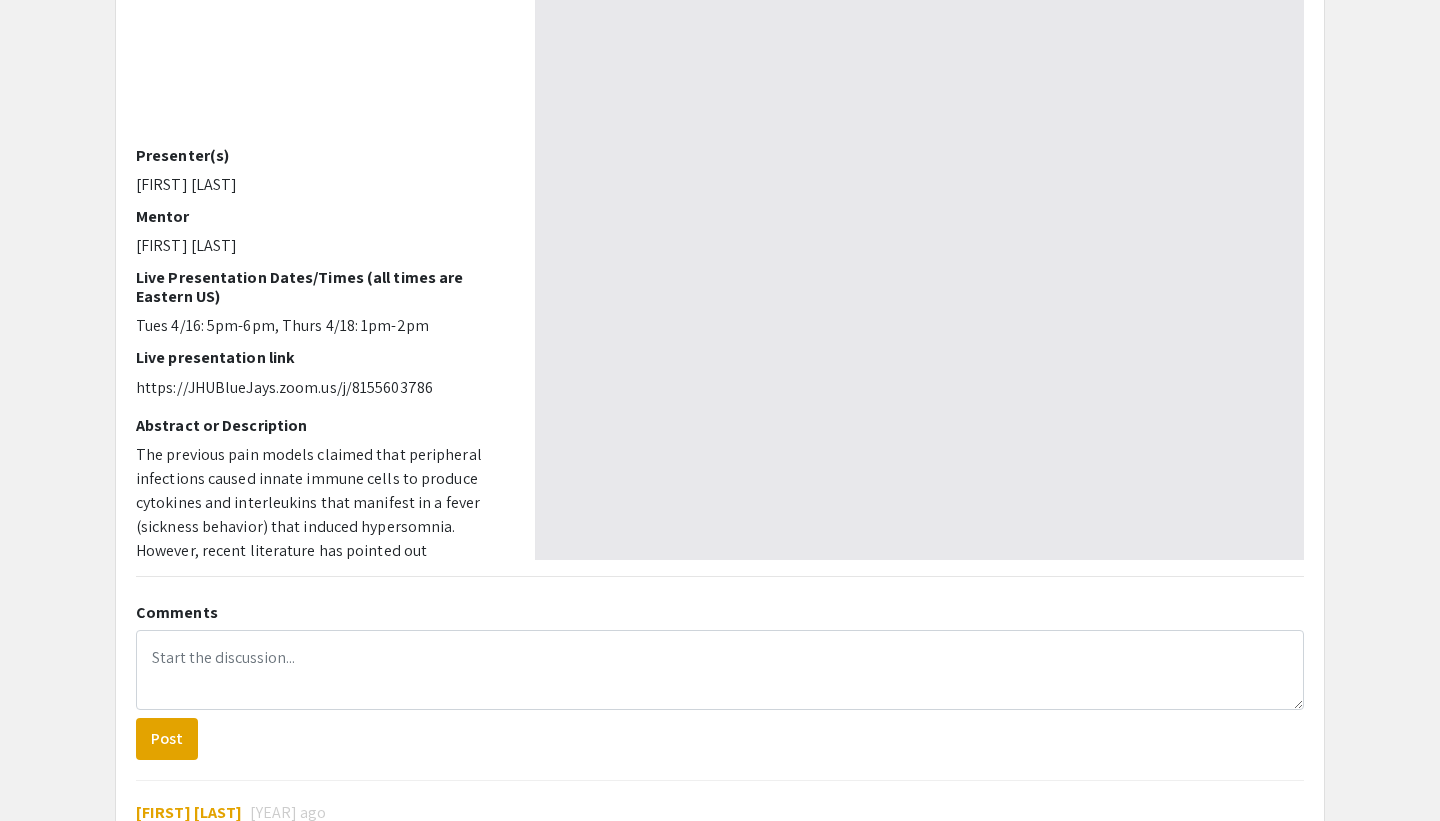 scroll, scrollTop: 354, scrollLeft: 0, axis: vertical 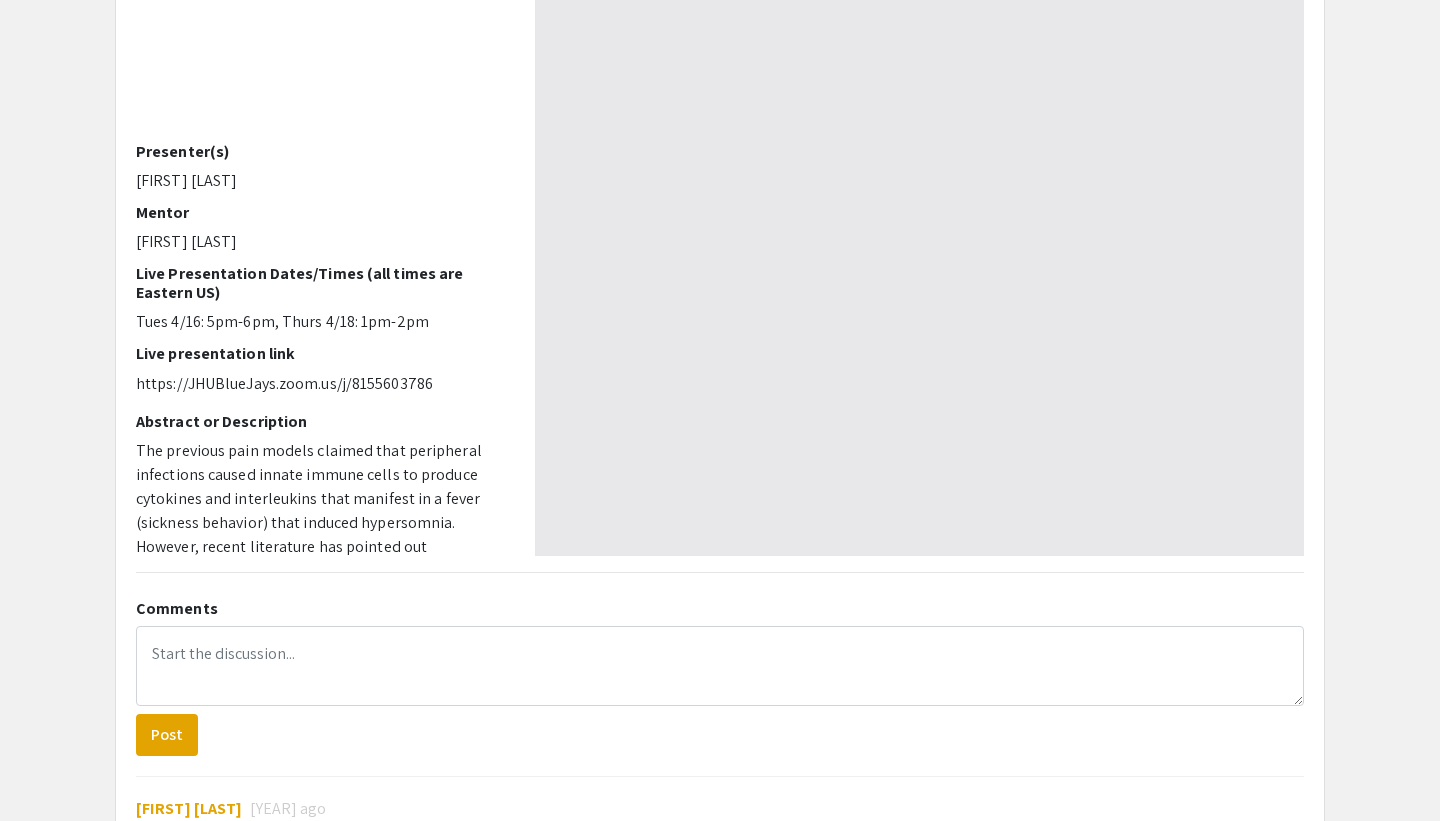 type on "1" 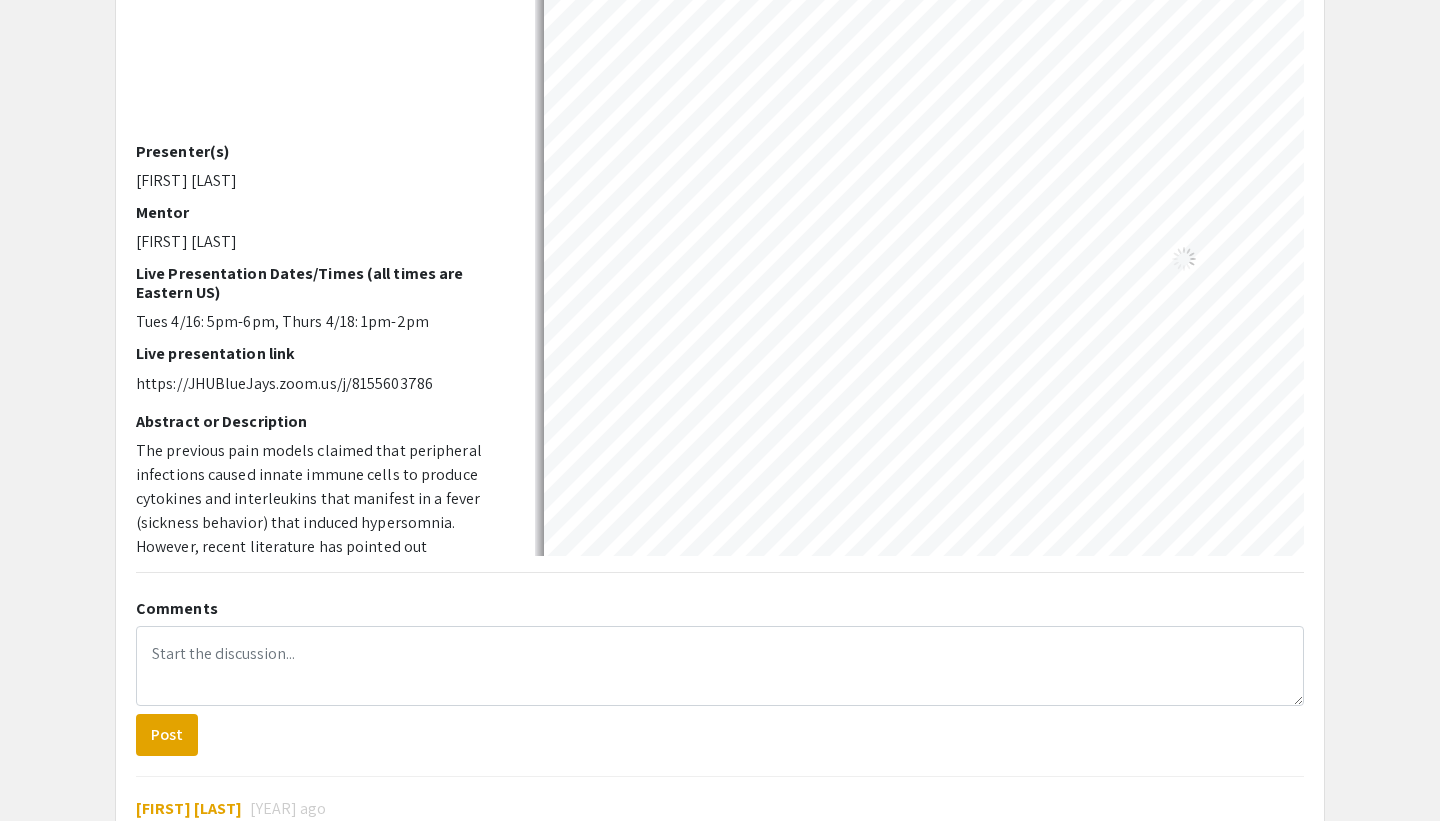 select on "auto" 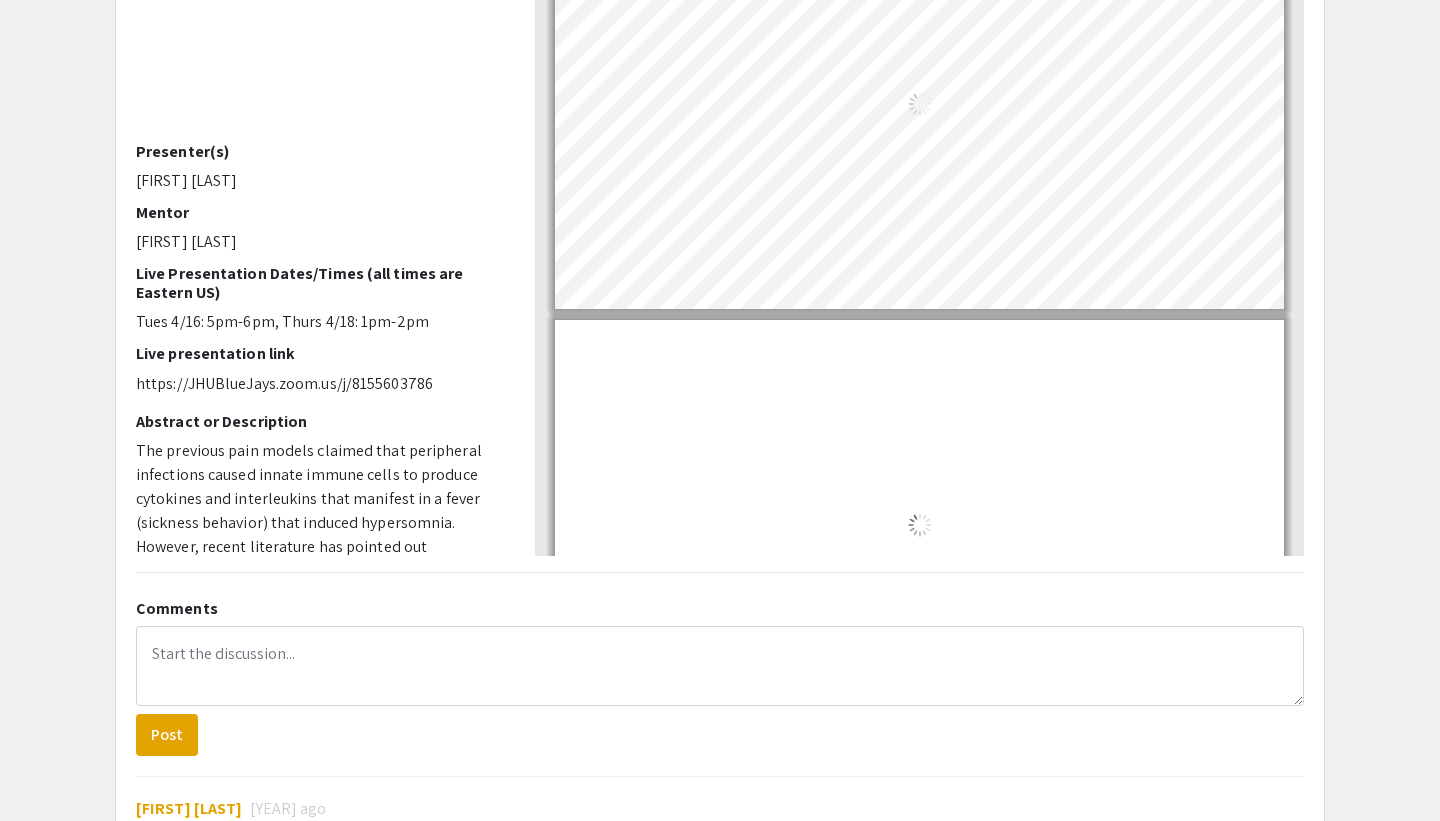 scroll, scrollTop: 3, scrollLeft: 0, axis: vertical 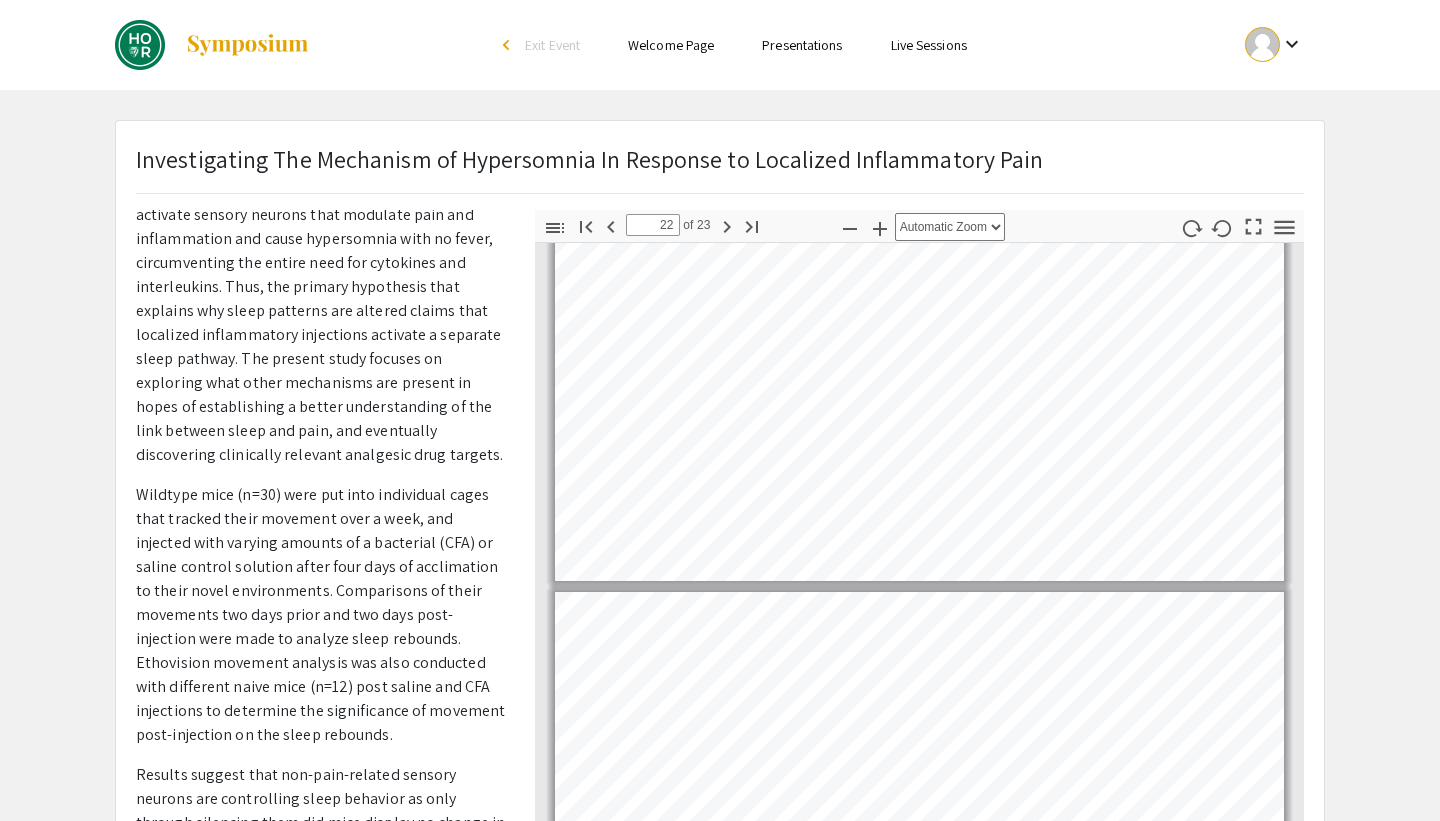 type on "23" 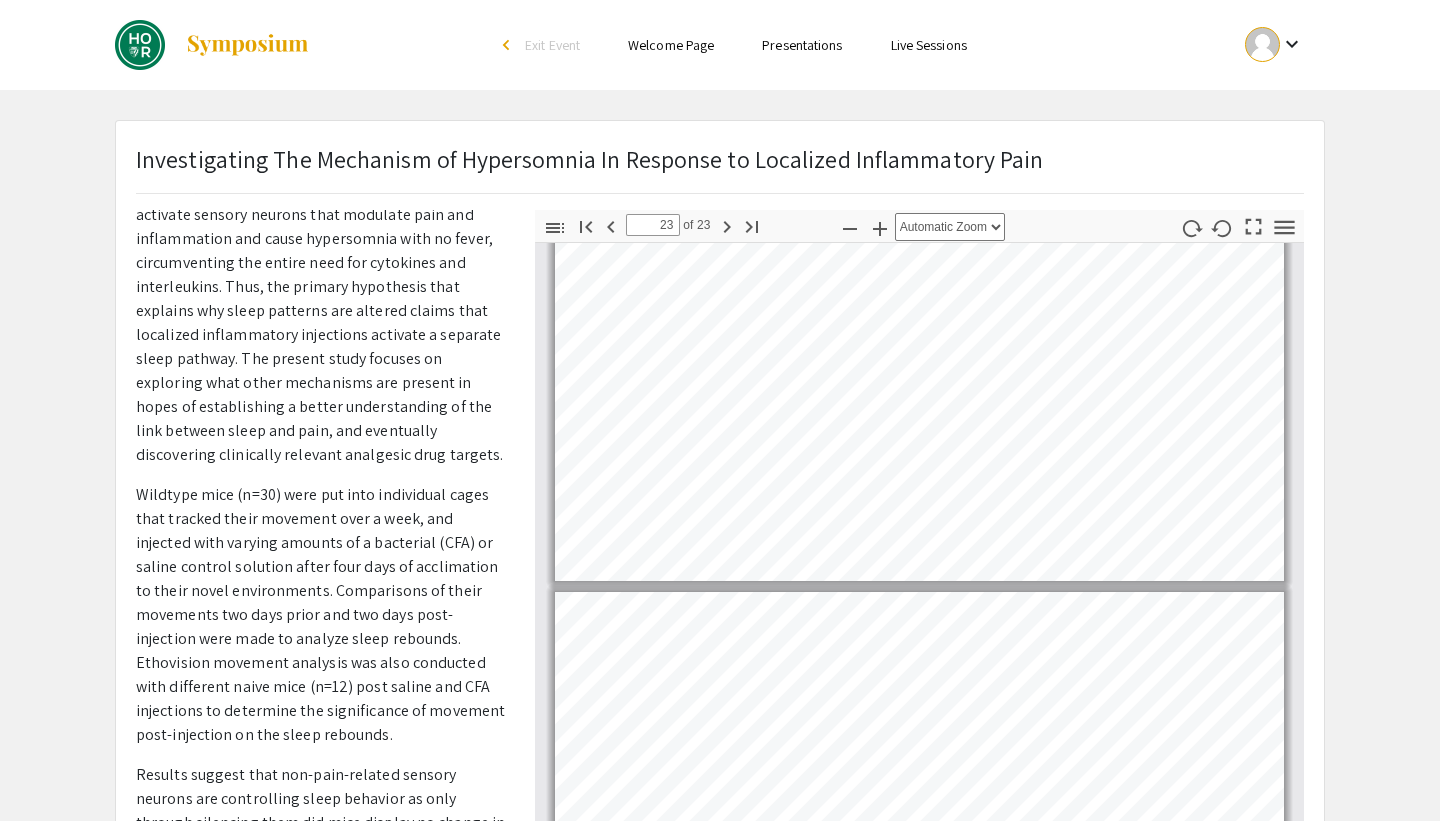 scroll, scrollTop: 9024, scrollLeft: 0, axis: vertical 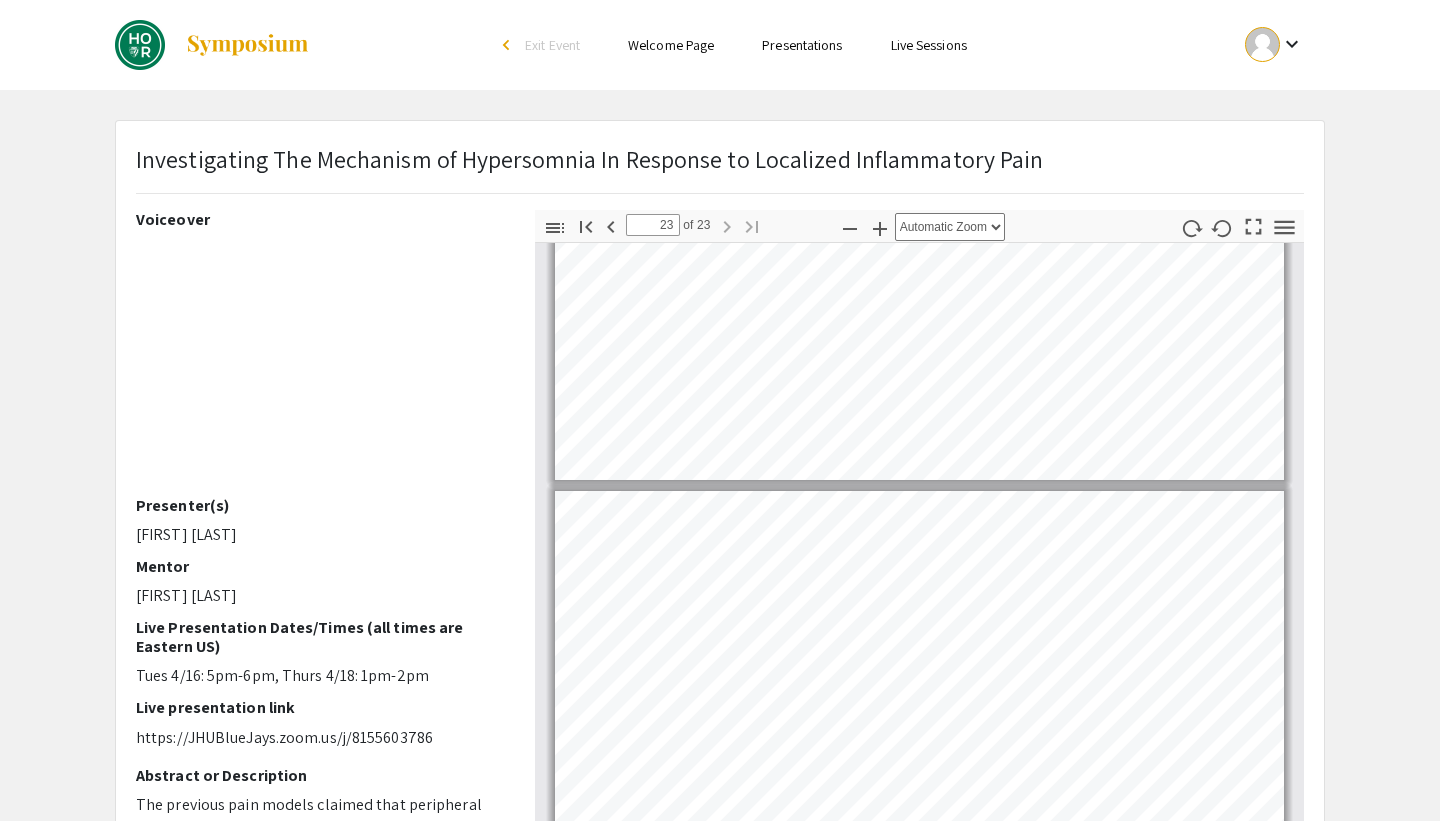 click on "Presentations" at bounding box center (802, 45) 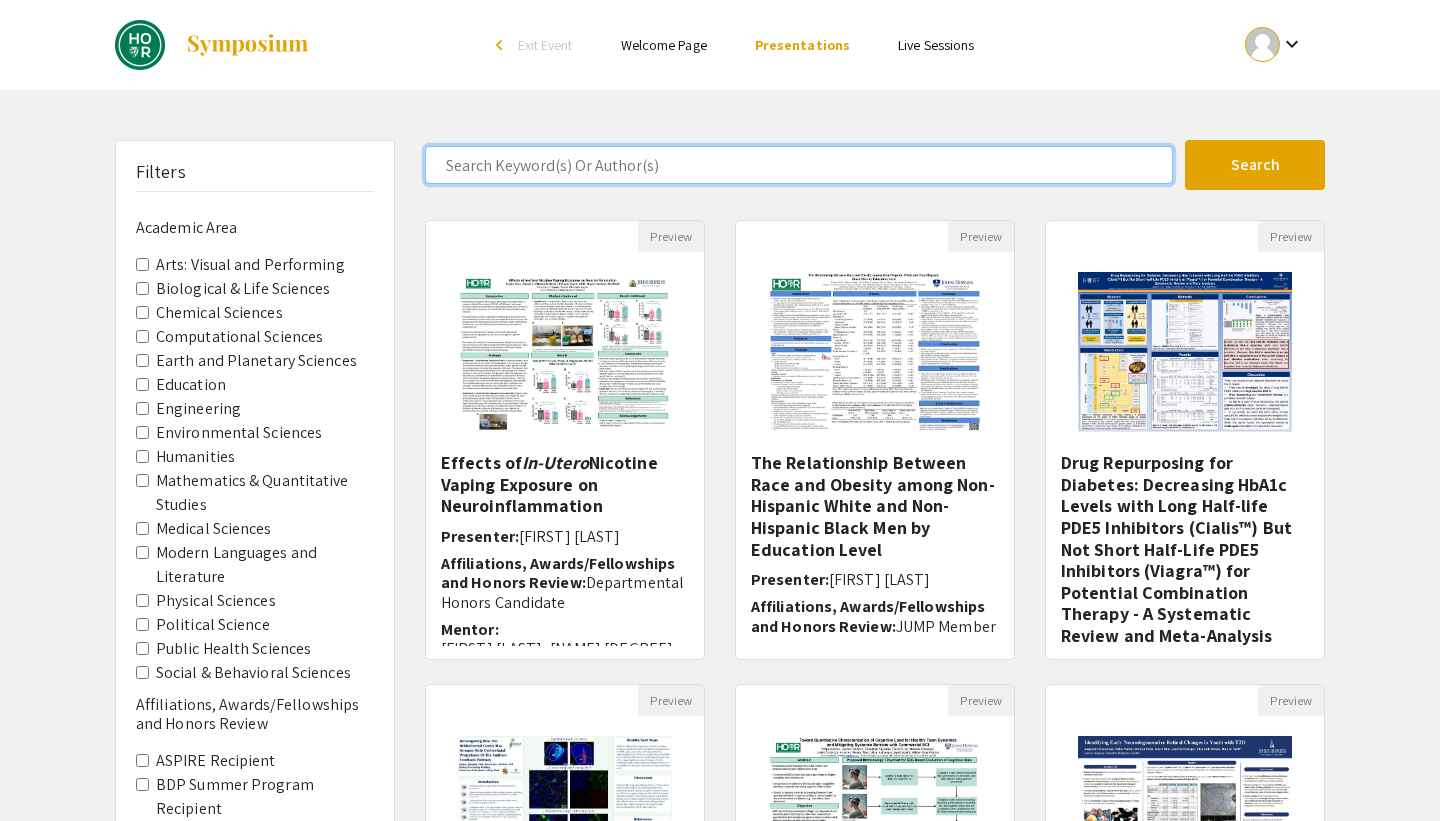 click 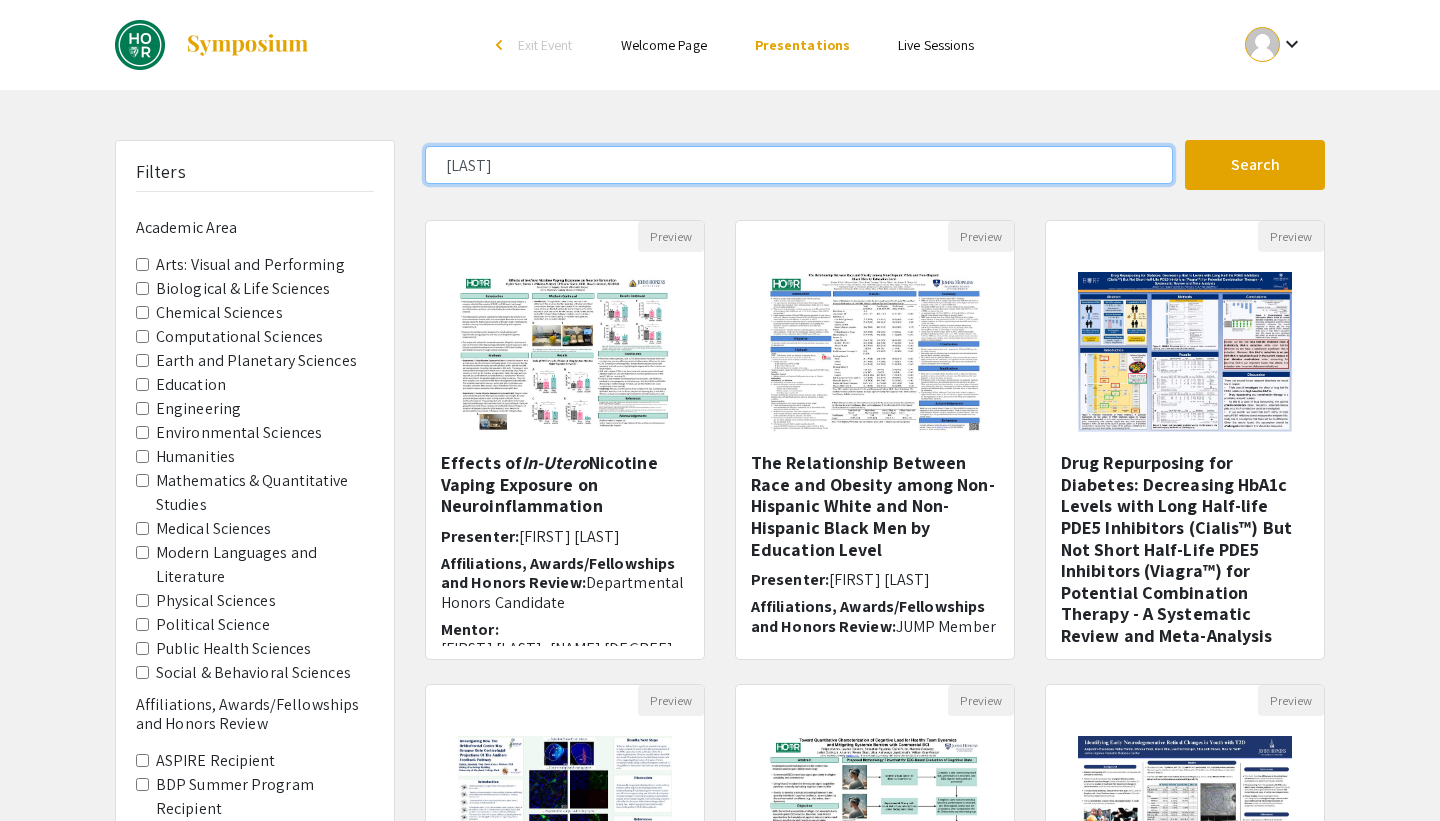 type on "[LAST]" 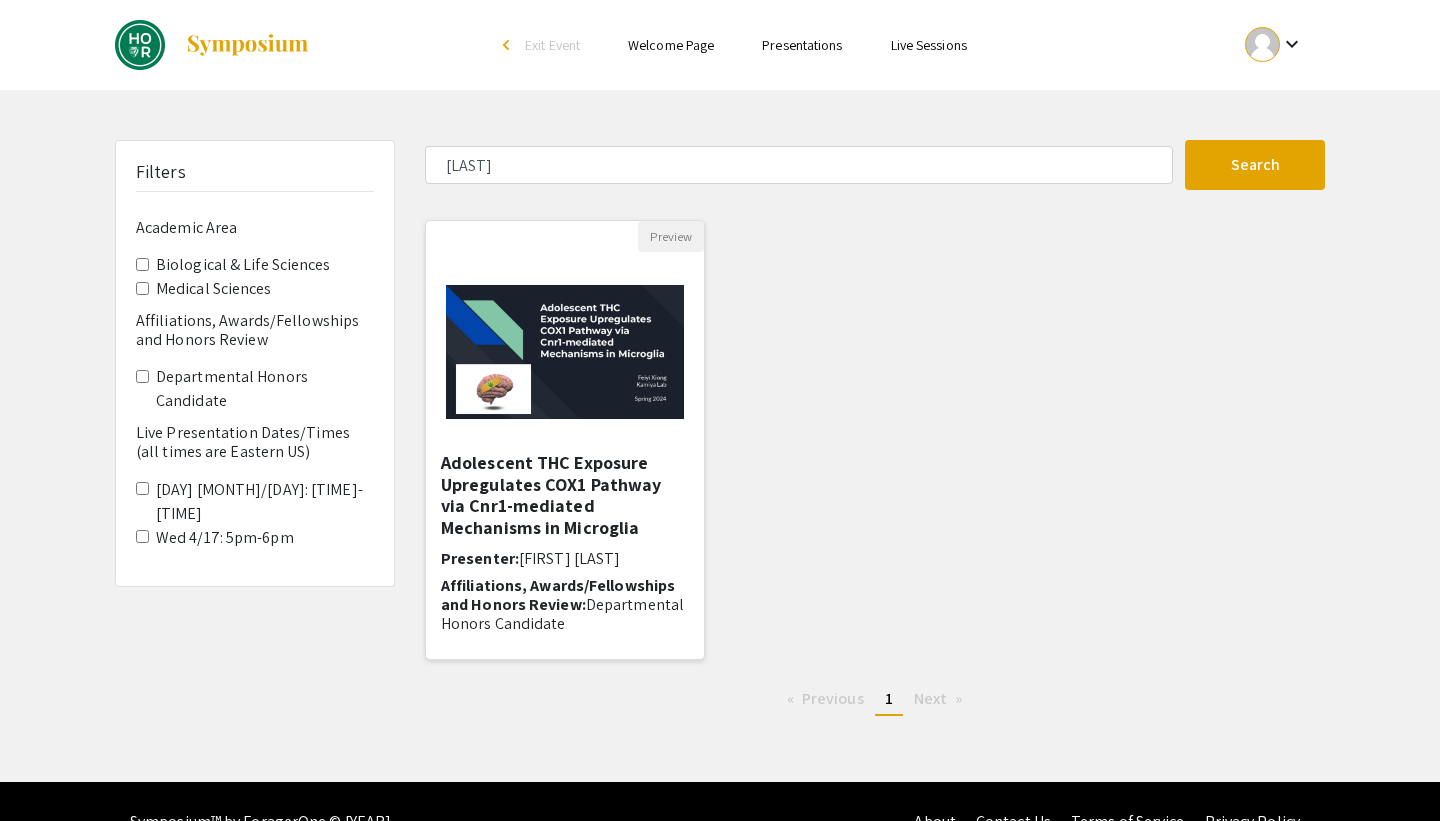click on "Adolescent THC Exposure Upregulates COX1 Pathway via Cnr1-mediated Mechanisms in Microglia" at bounding box center (565, 495) 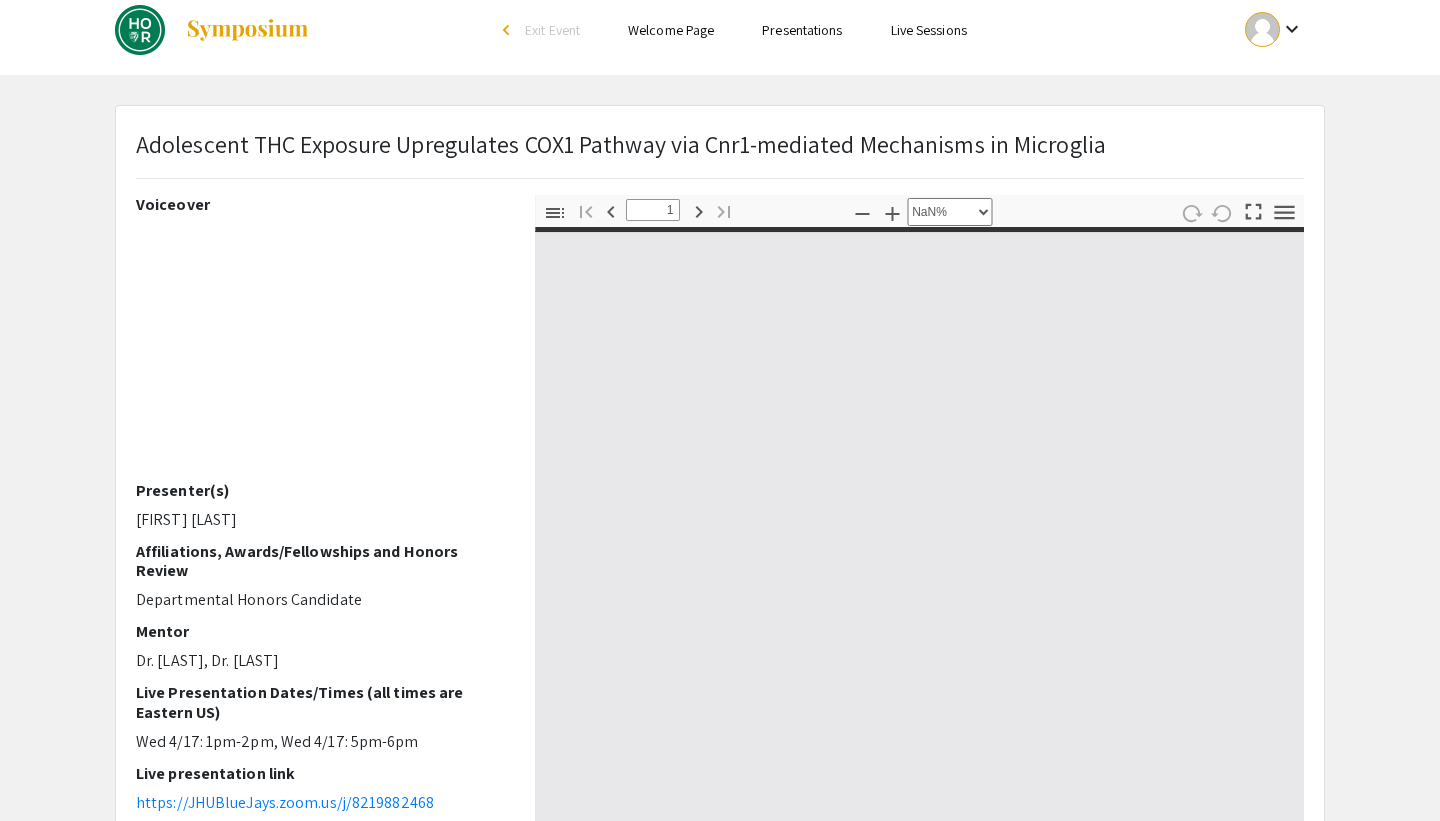 type on "0" 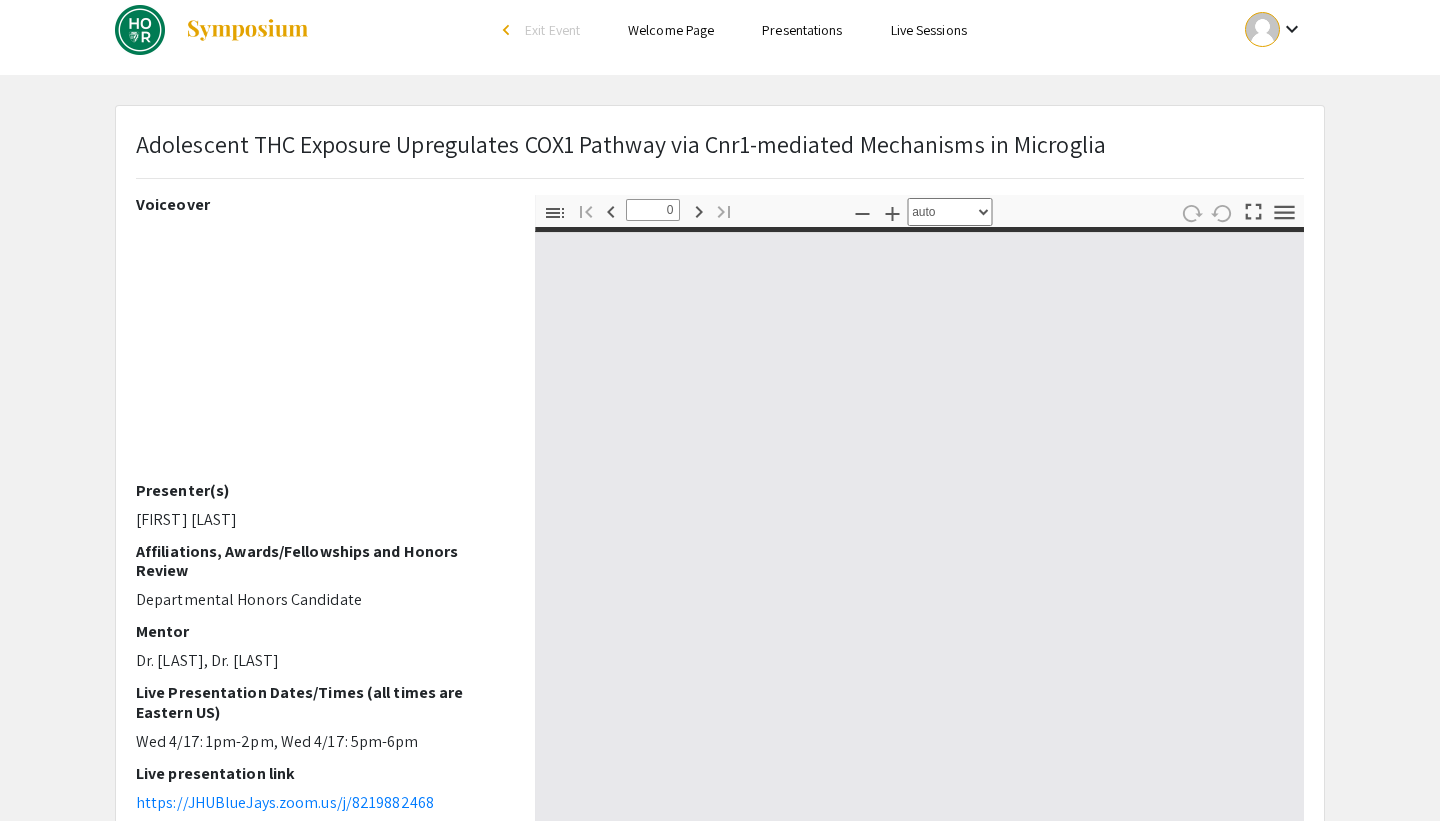 select on "custom" 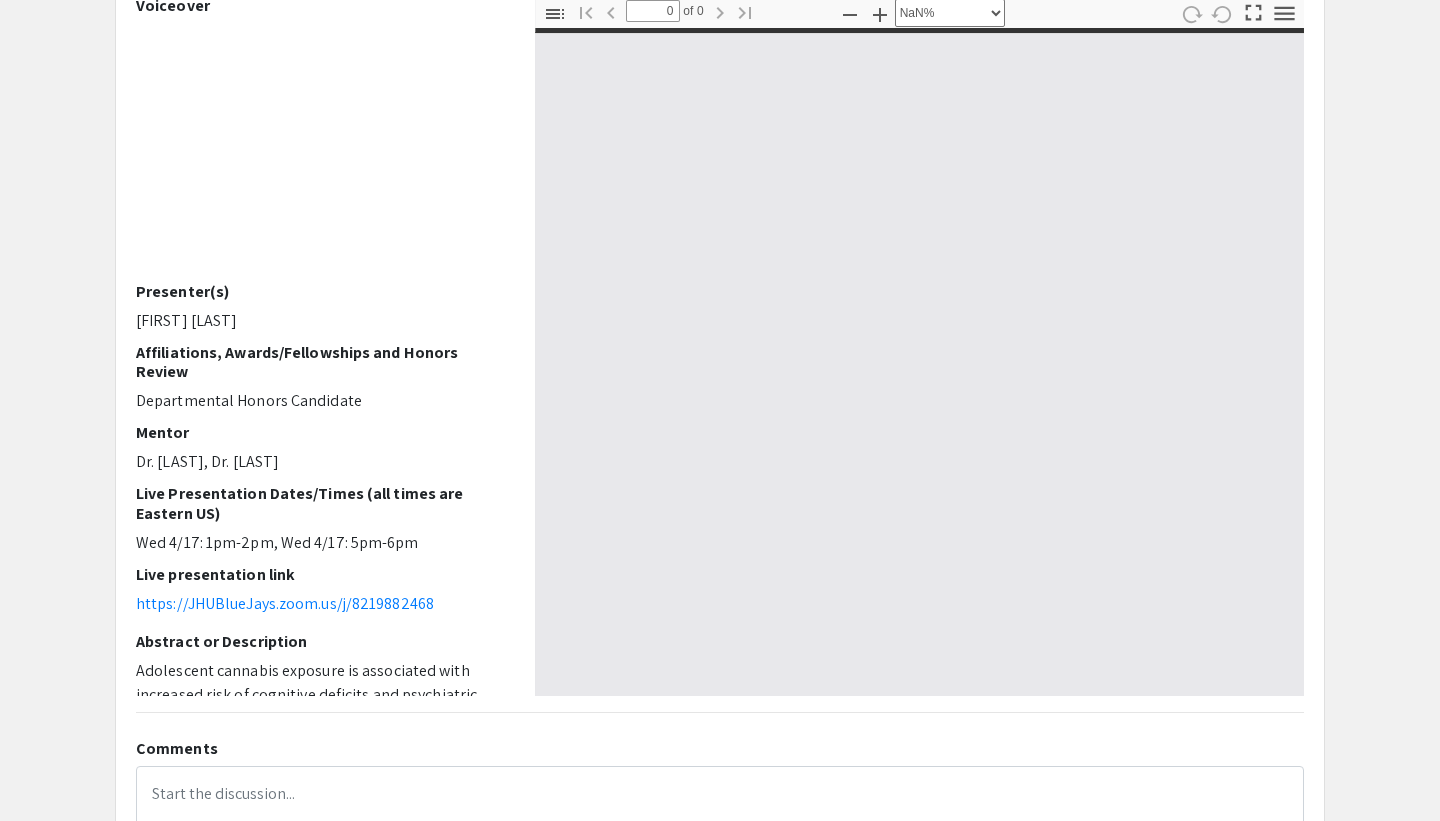 type on "1" 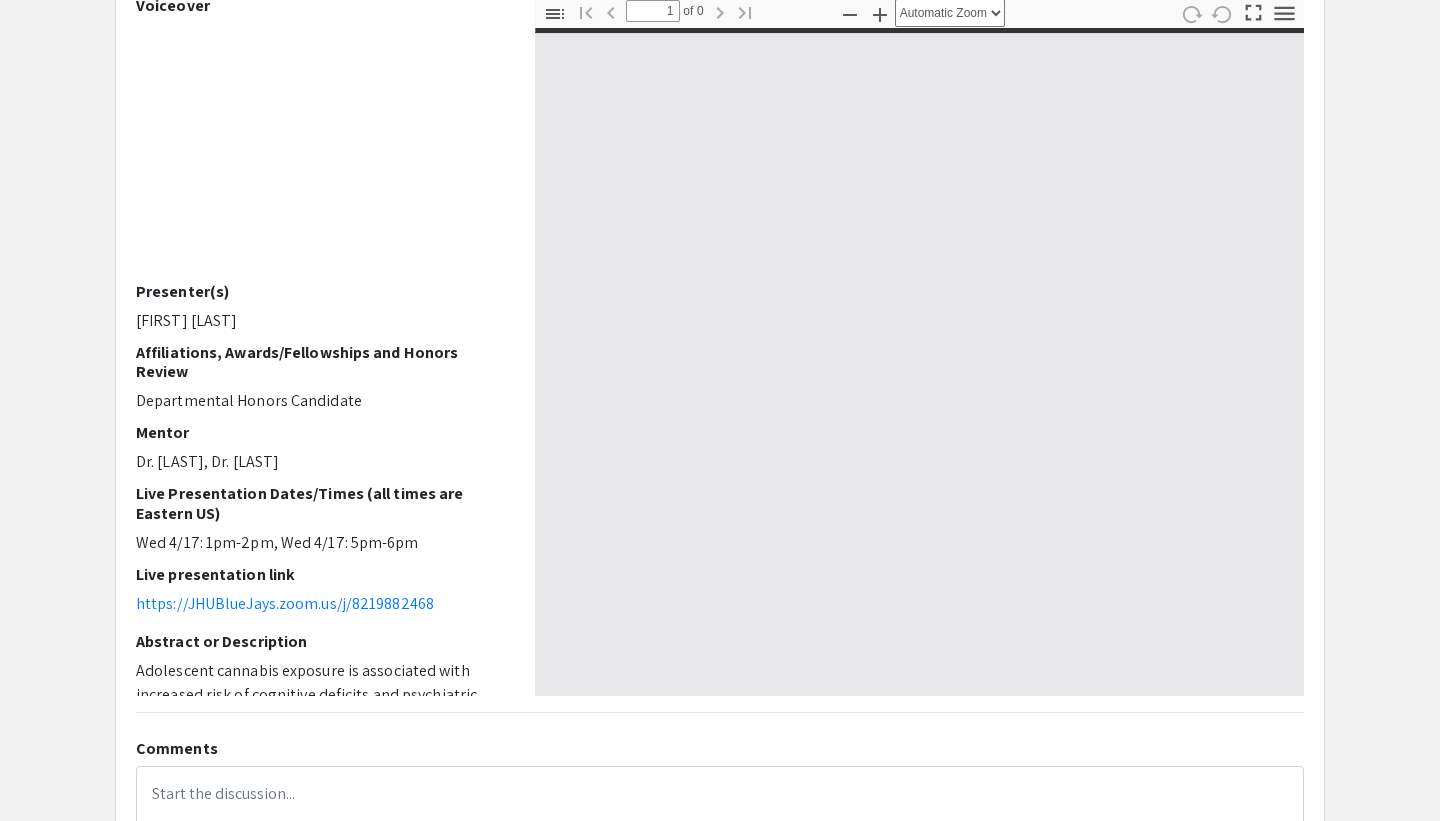 scroll, scrollTop: 217, scrollLeft: 0, axis: vertical 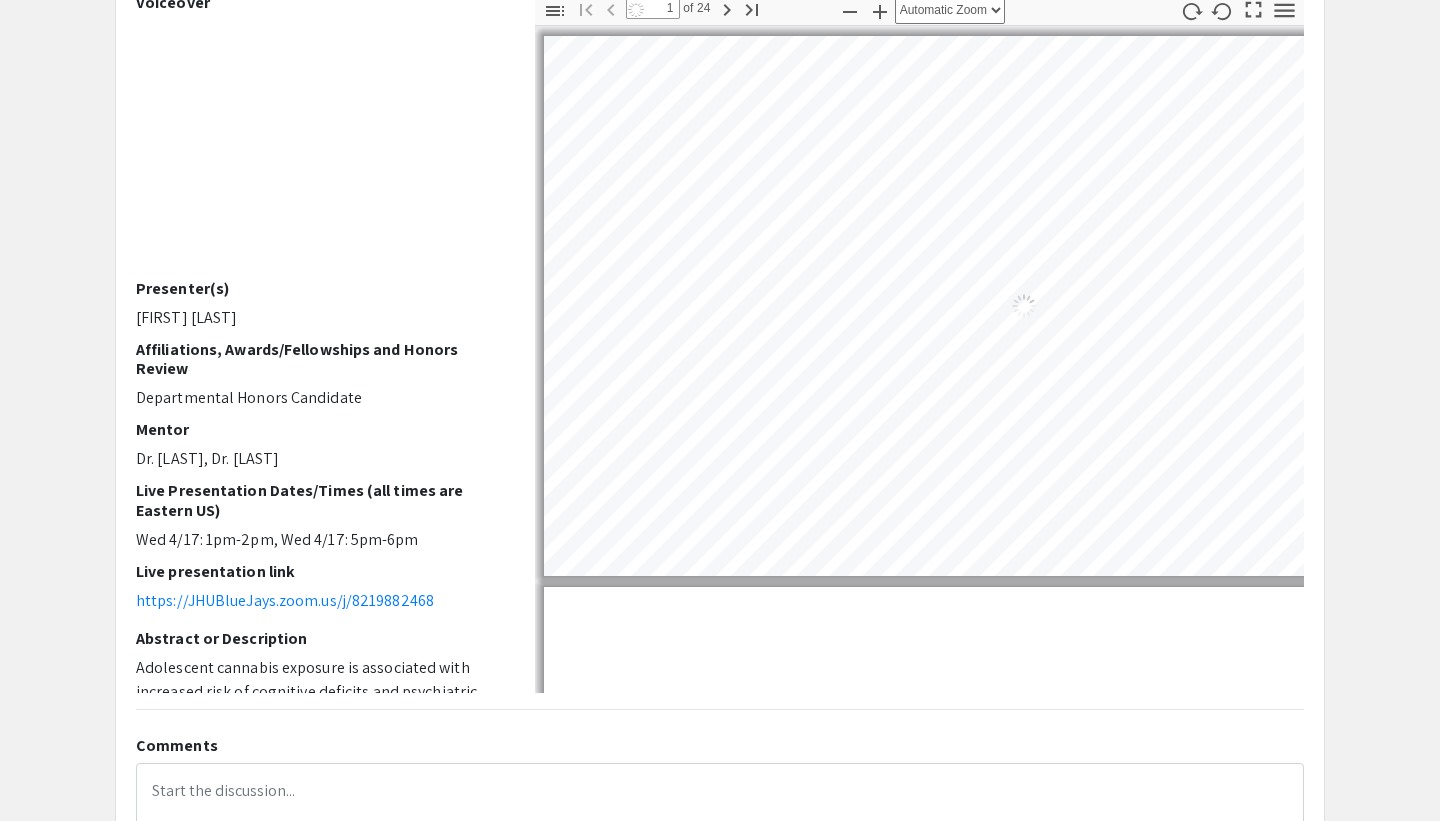 select on "auto" 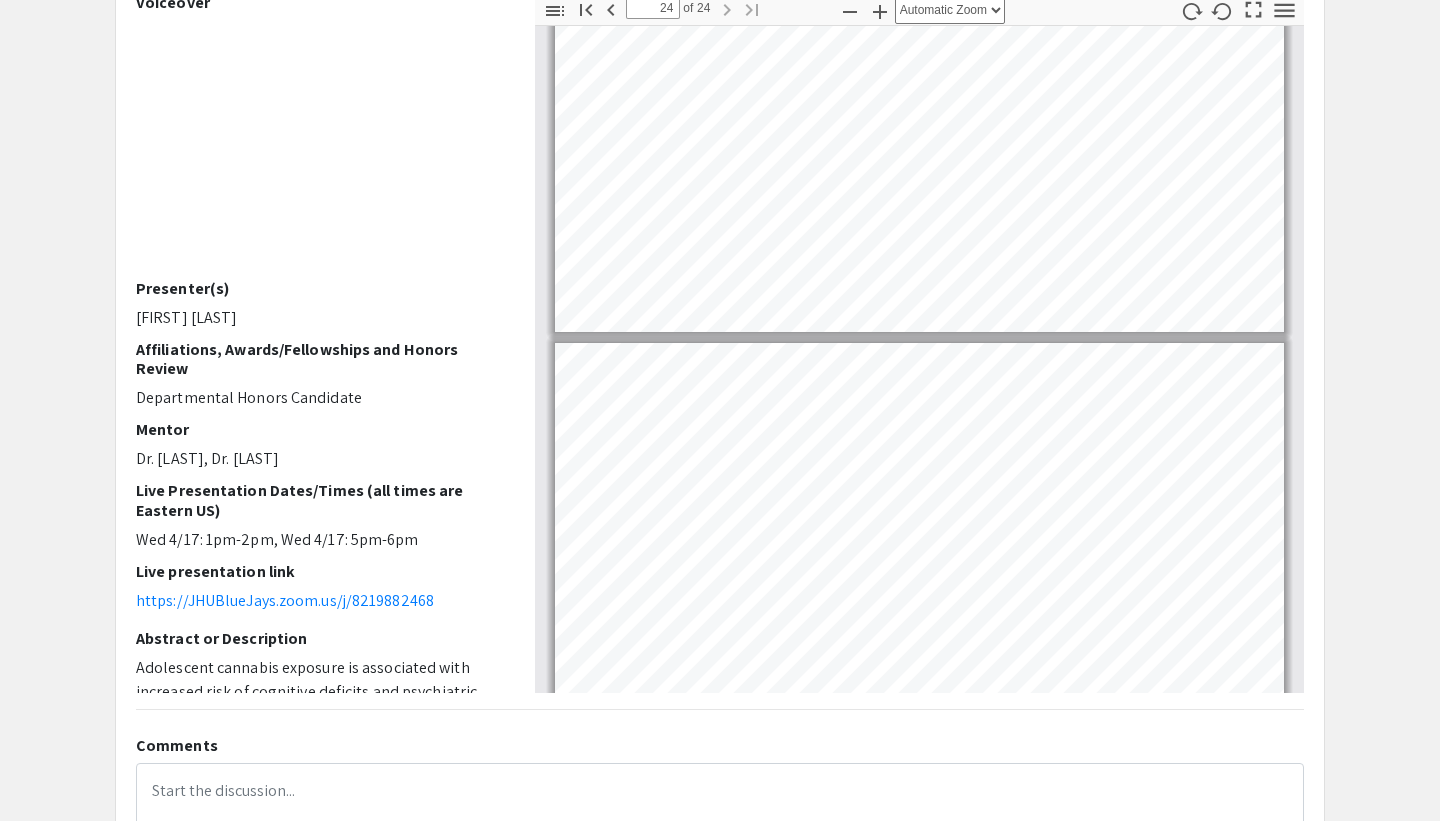 scroll, scrollTop: 9445, scrollLeft: 0, axis: vertical 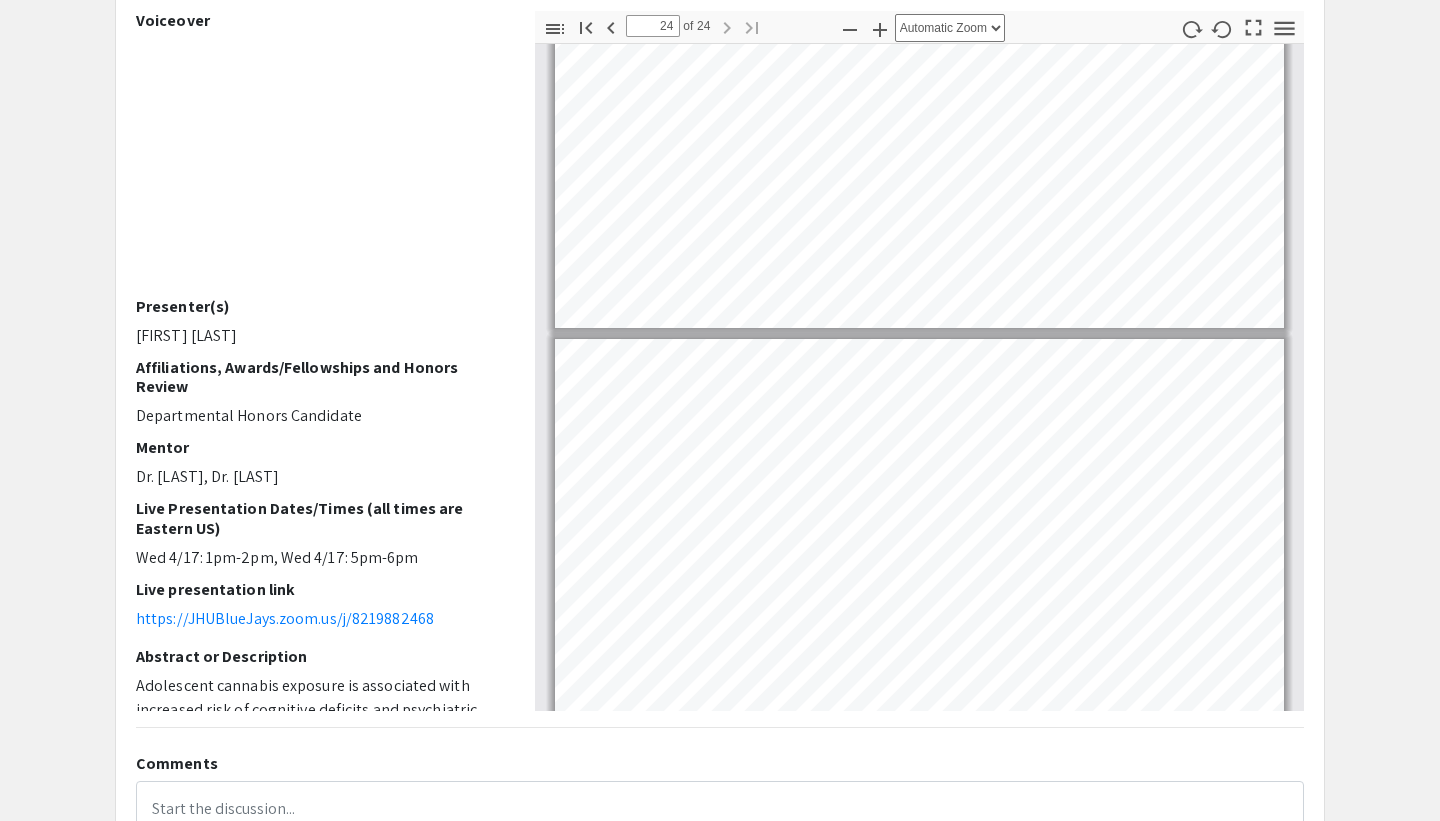 type on "23" 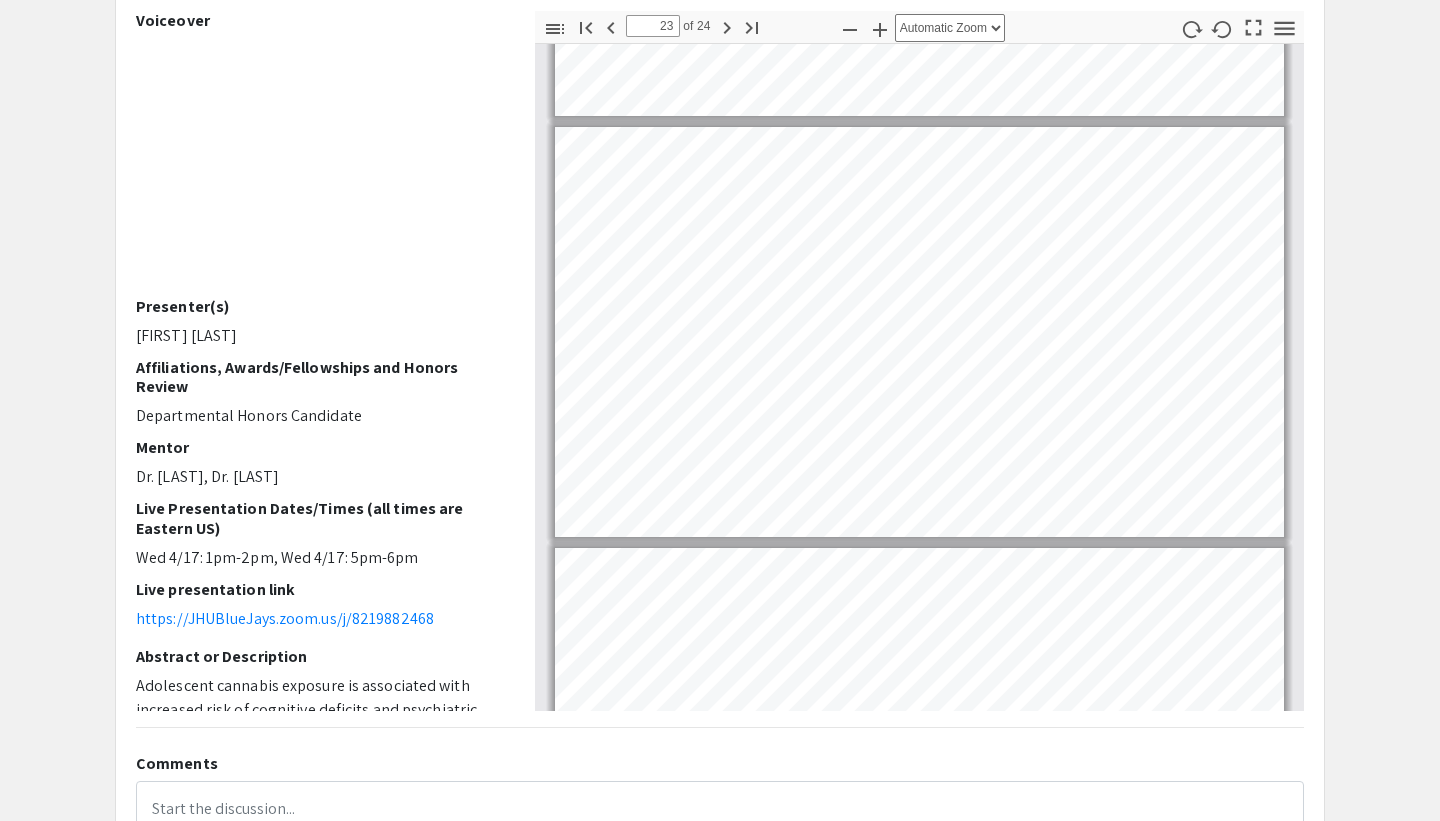 scroll, scrollTop: 9033, scrollLeft: 0, axis: vertical 